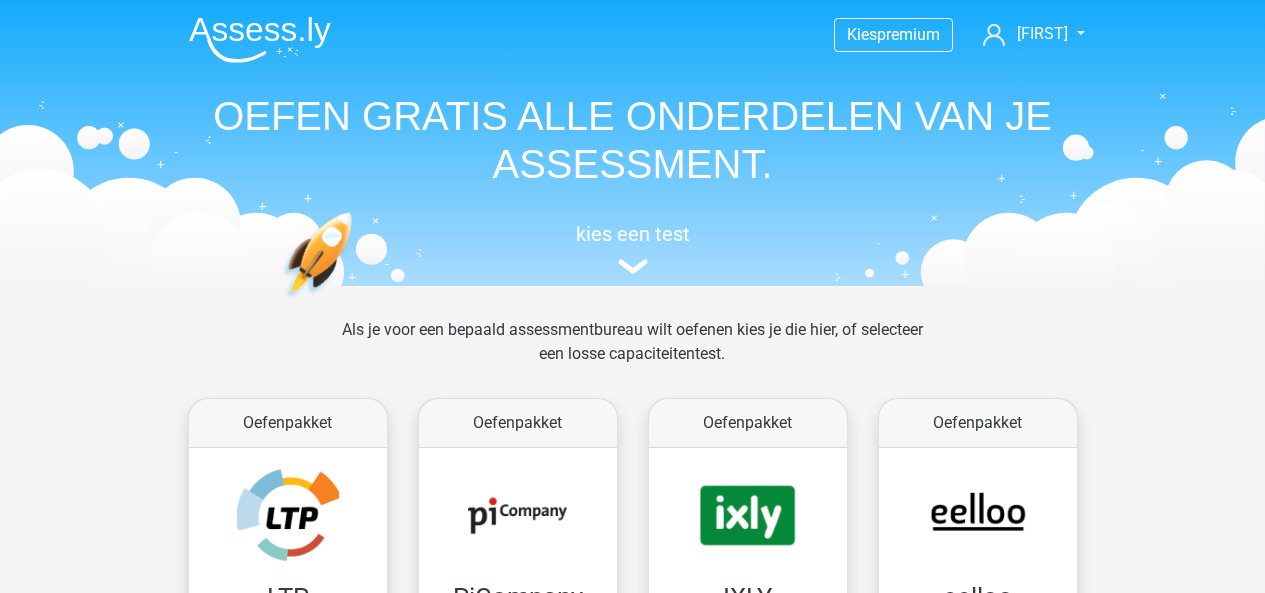 scroll, scrollTop: 774, scrollLeft: 0, axis: vertical 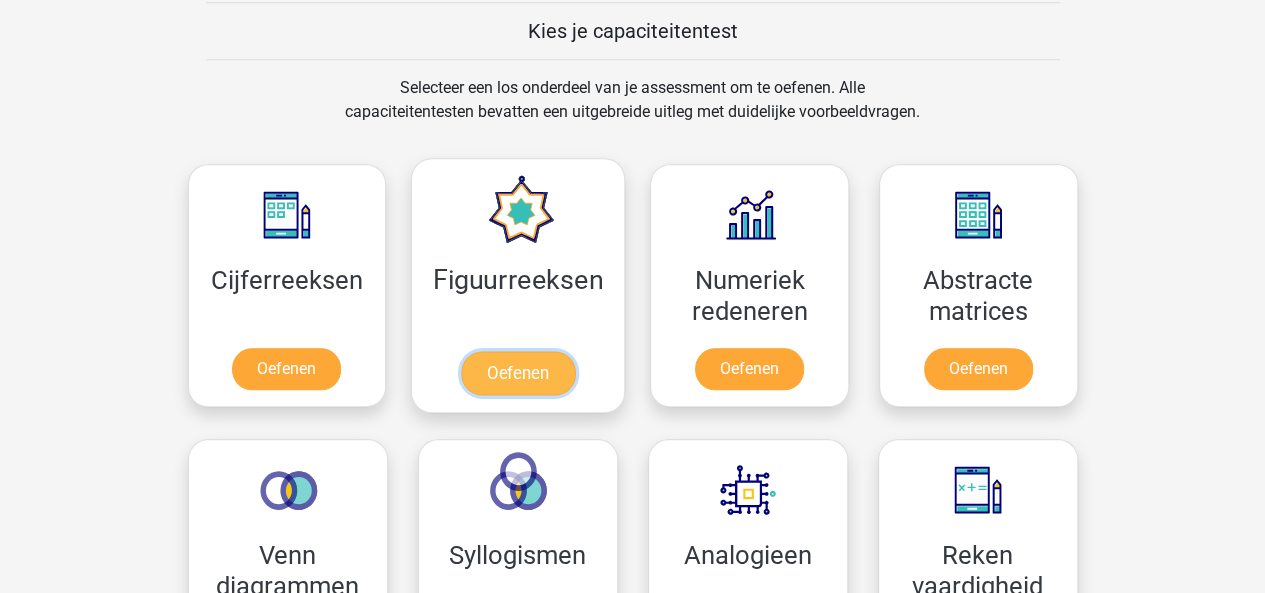 click on "Oefenen" at bounding box center (518, 373) 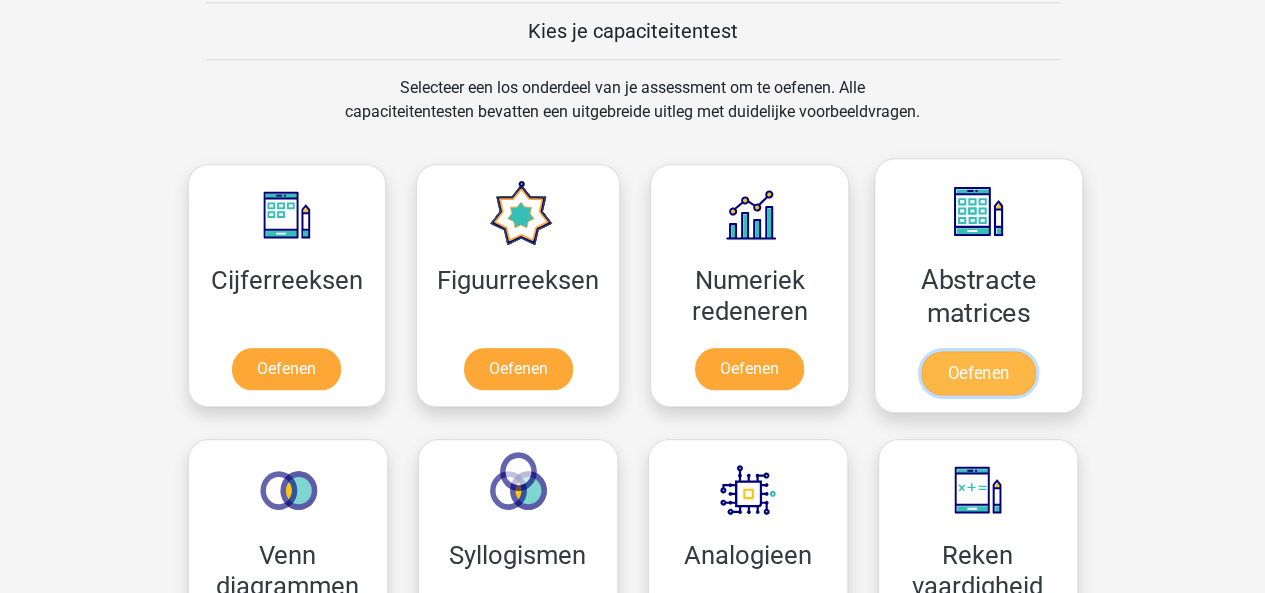 click on "Oefenen" at bounding box center [978, 373] 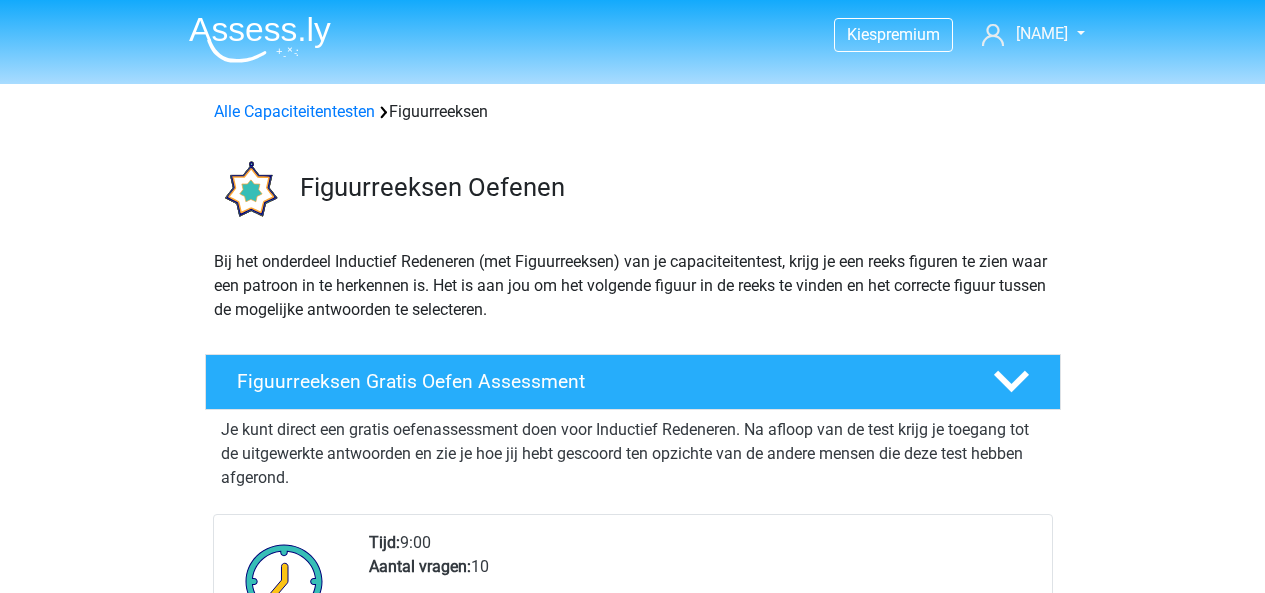 scroll, scrollTop: 0, scrollLeft: 0, axis: both 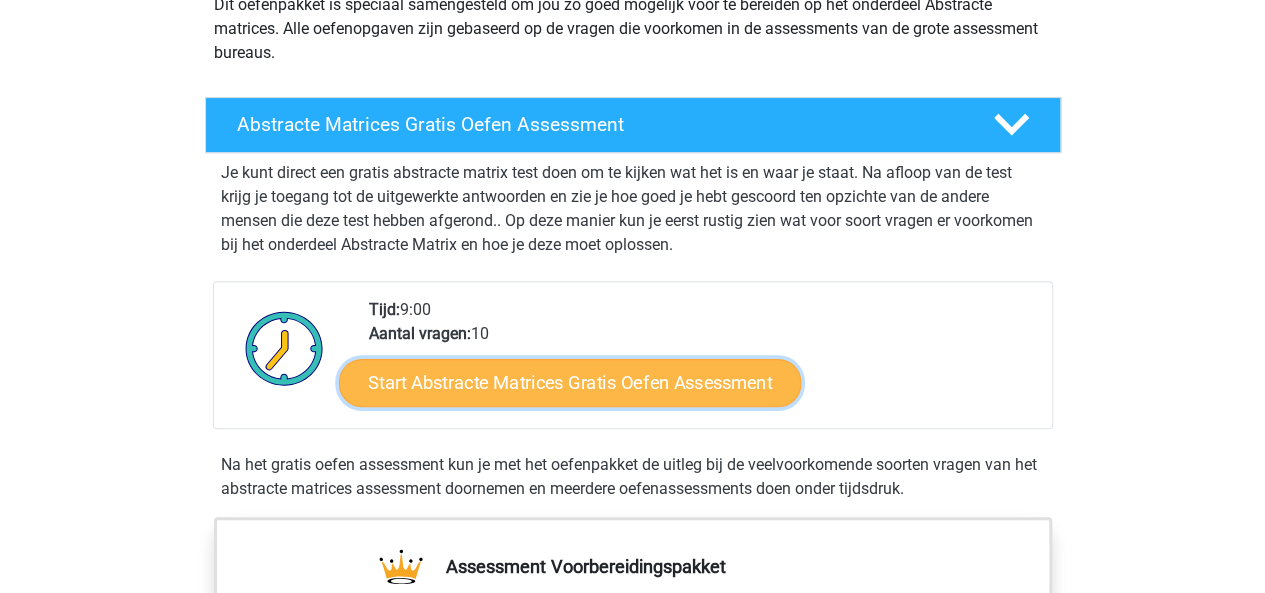 click on "Start Abstracte Matrices
Gratis Oefen Assessment" at bounding box center (570, 382) 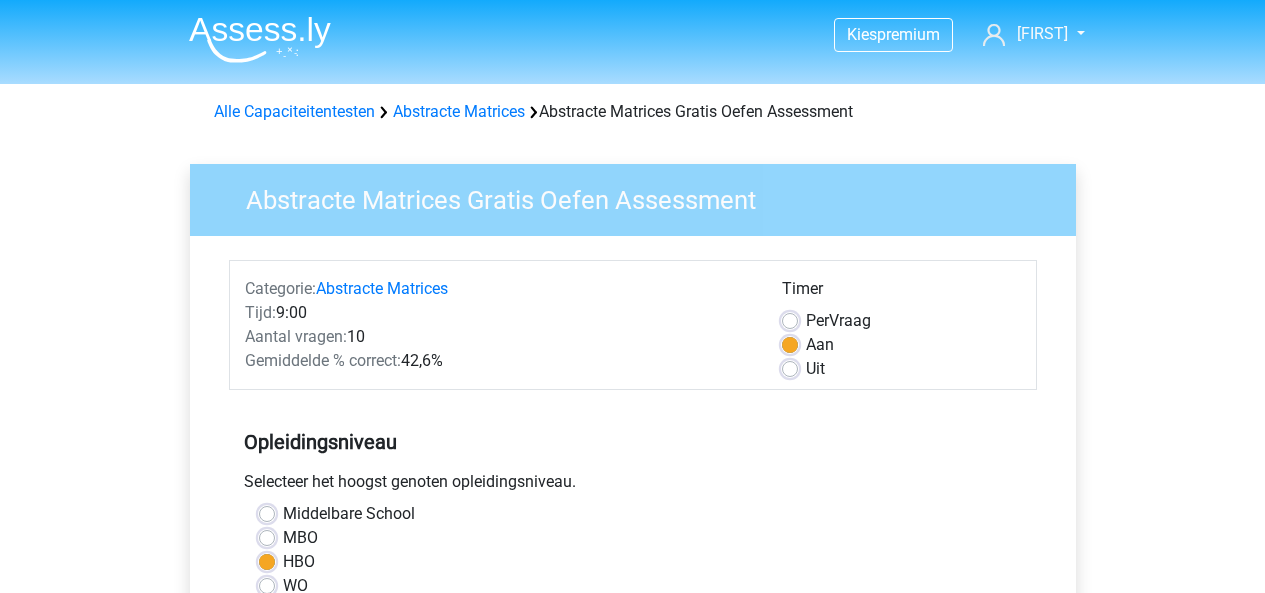 scroll, scrollTop: 0, scrollLeft: 0, axis: both 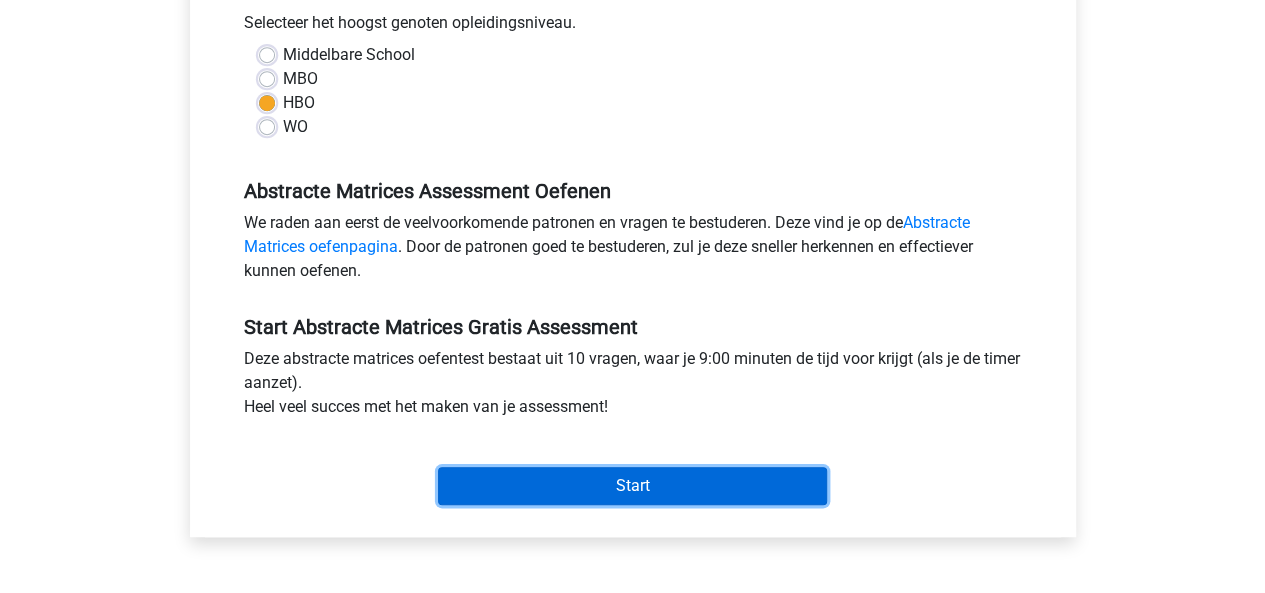 click on "Start" at bounding box center (632, 486) 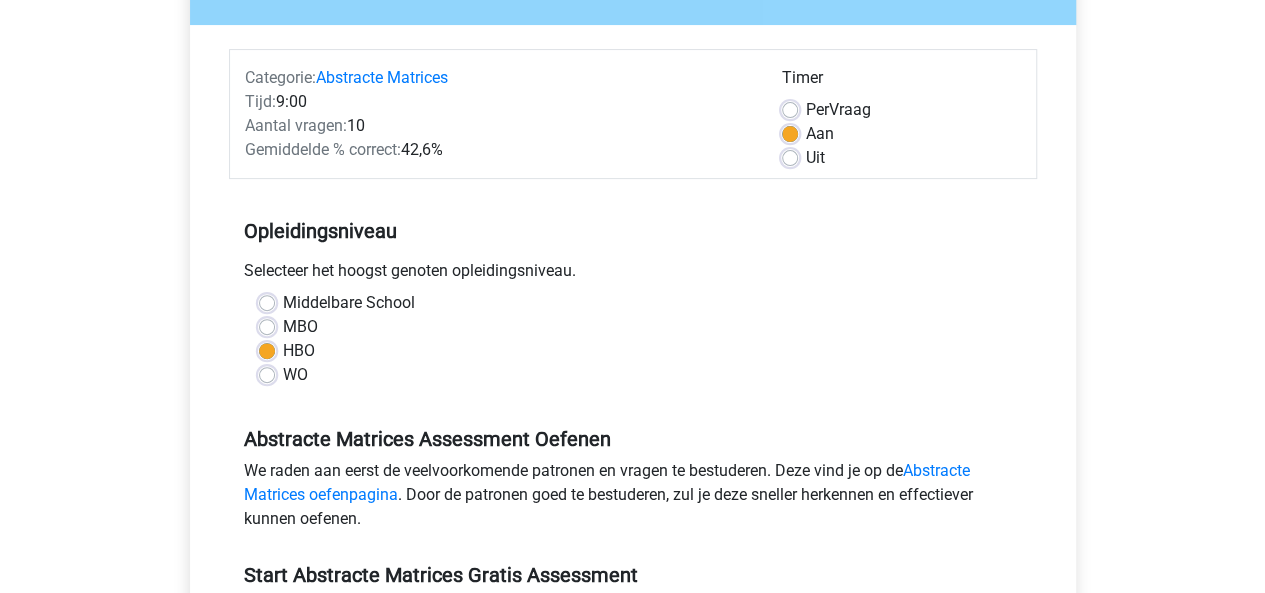scroll, scrollTop: 215, scrollLeft: 0, axis: vertical 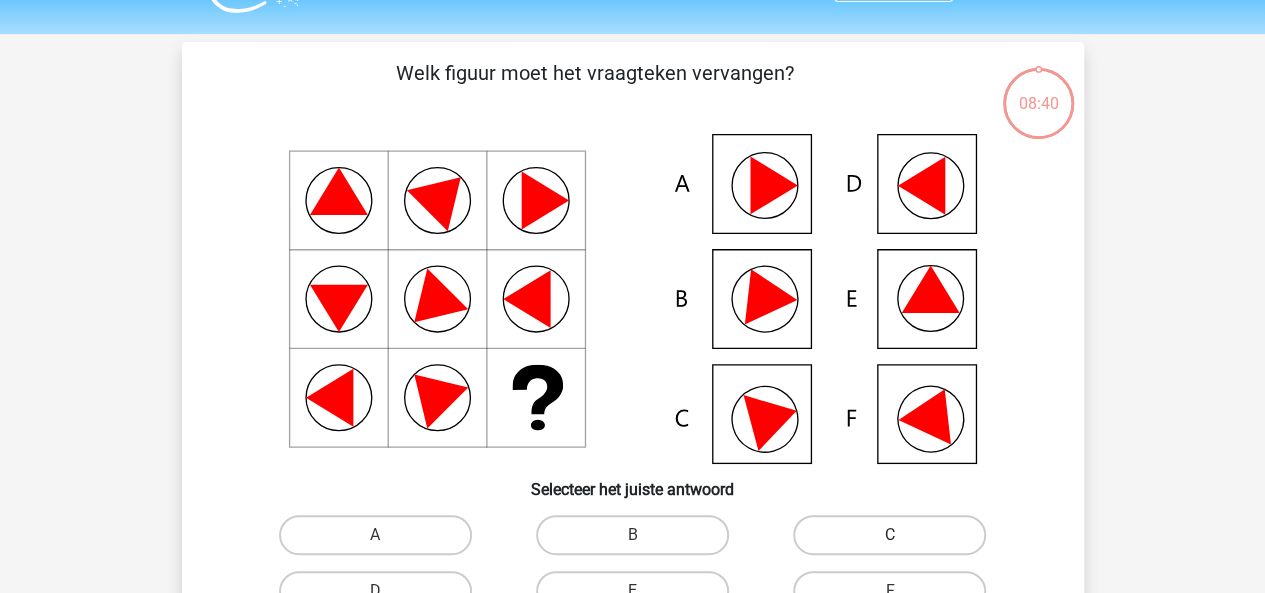 click on "C" at bounding box center (889, 535) 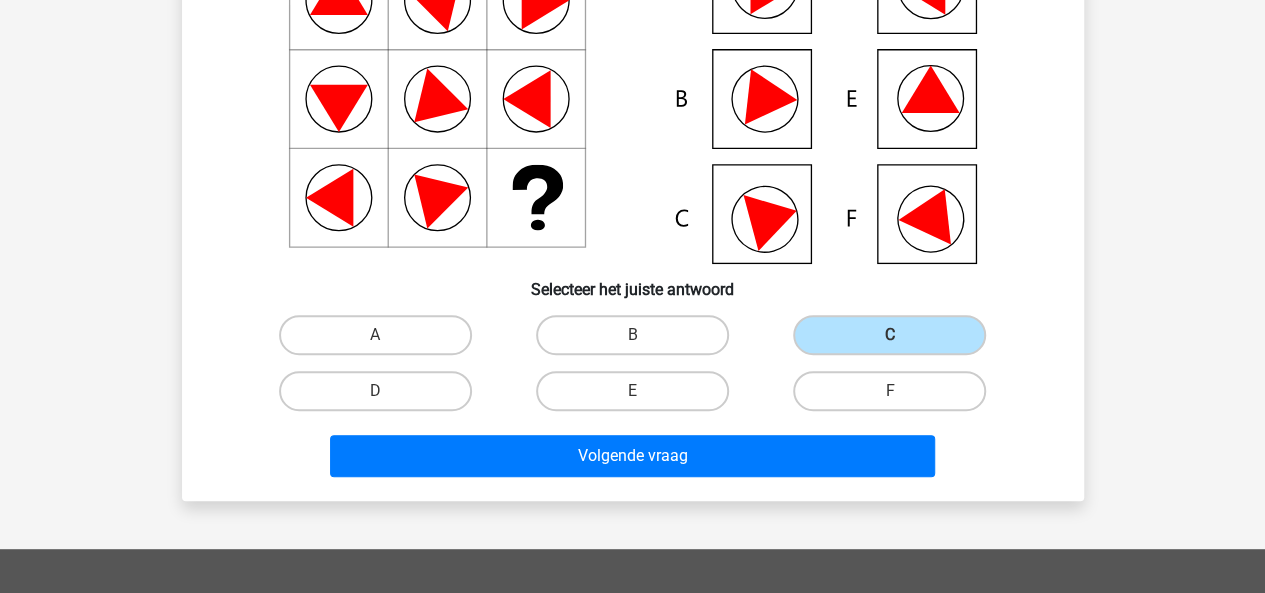 scroll, scrollTop: 247, scrollLeft: 0, axis: vertical 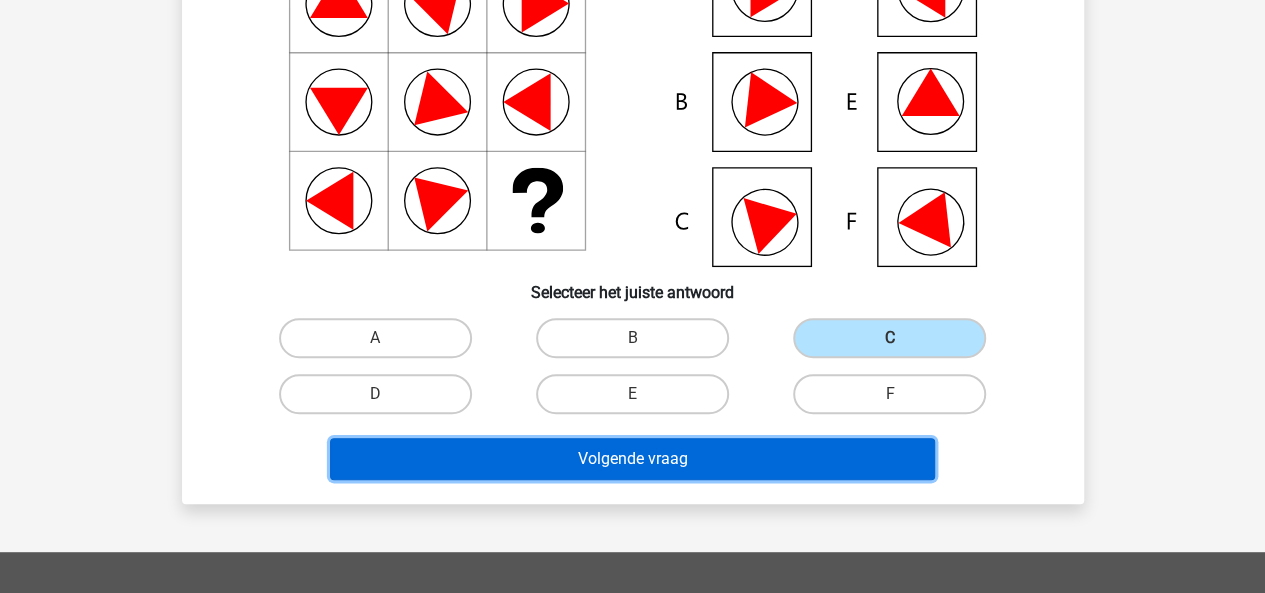 click on "Volgende vraag" at bounding box center (632, 459) 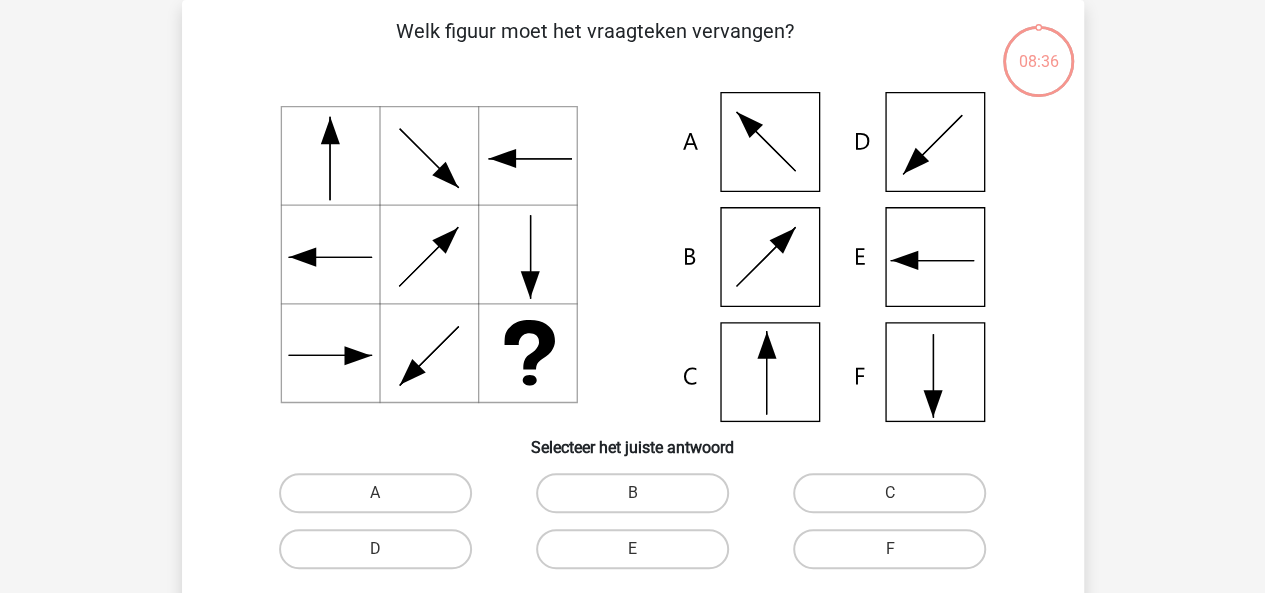 scroll, scrollTop: 92, scrollLeft: 0, axis: vertical 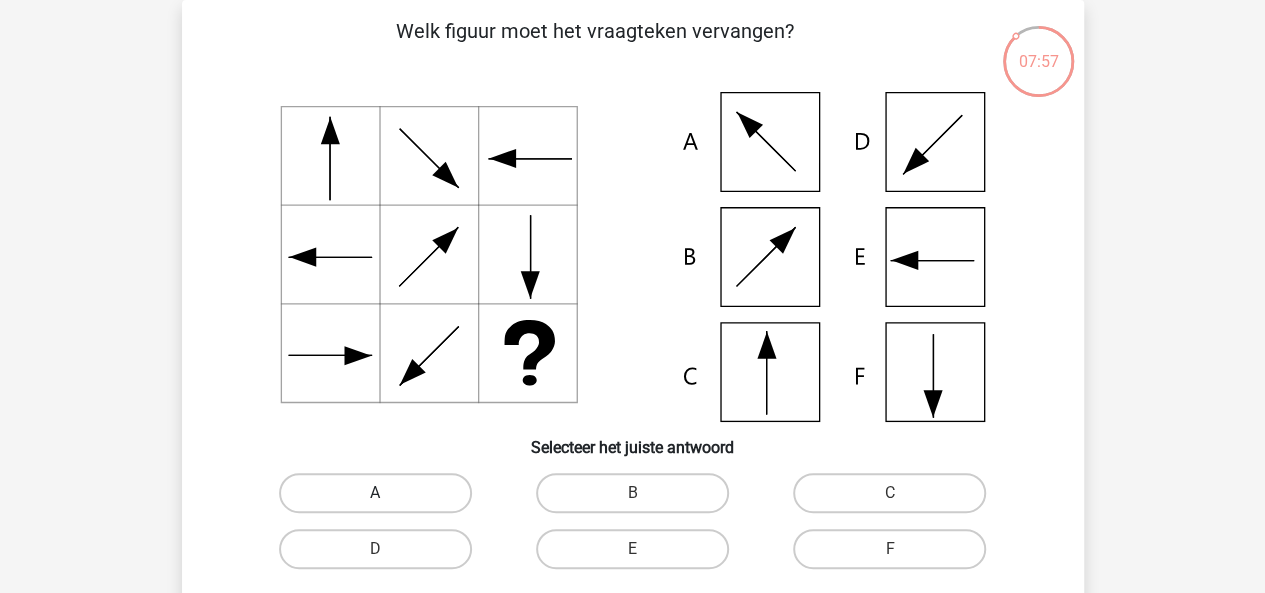 click on "A" at bounding box center [375, 493] 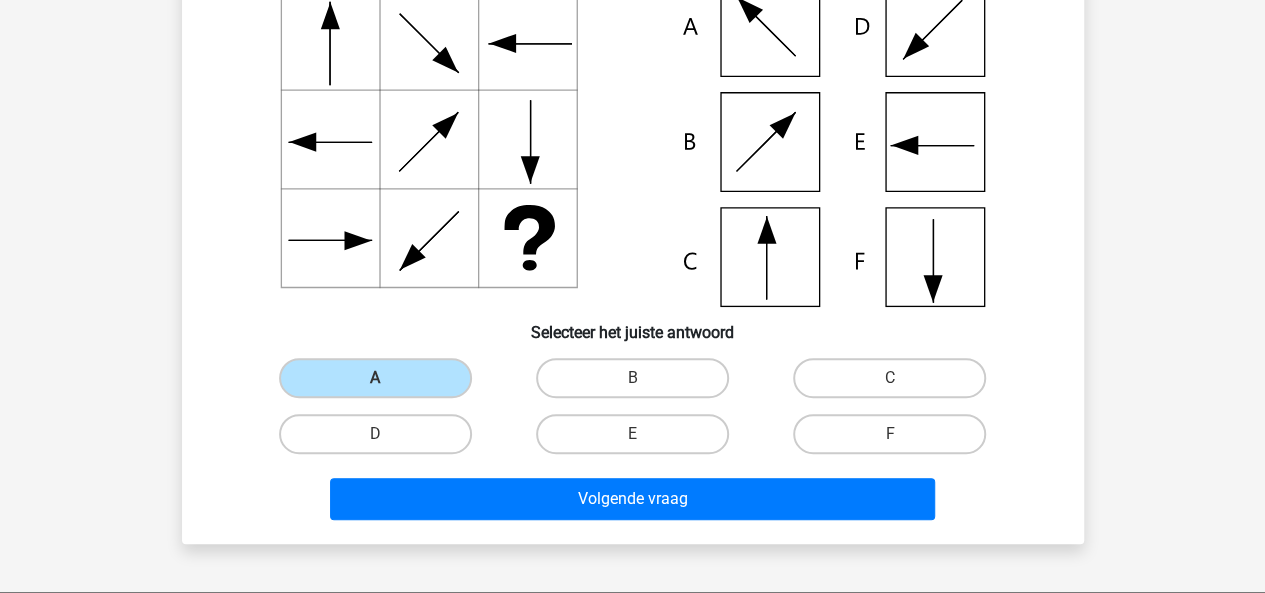 scroll, scrollTop: 221, scrollLeft: 0, axis: vertical 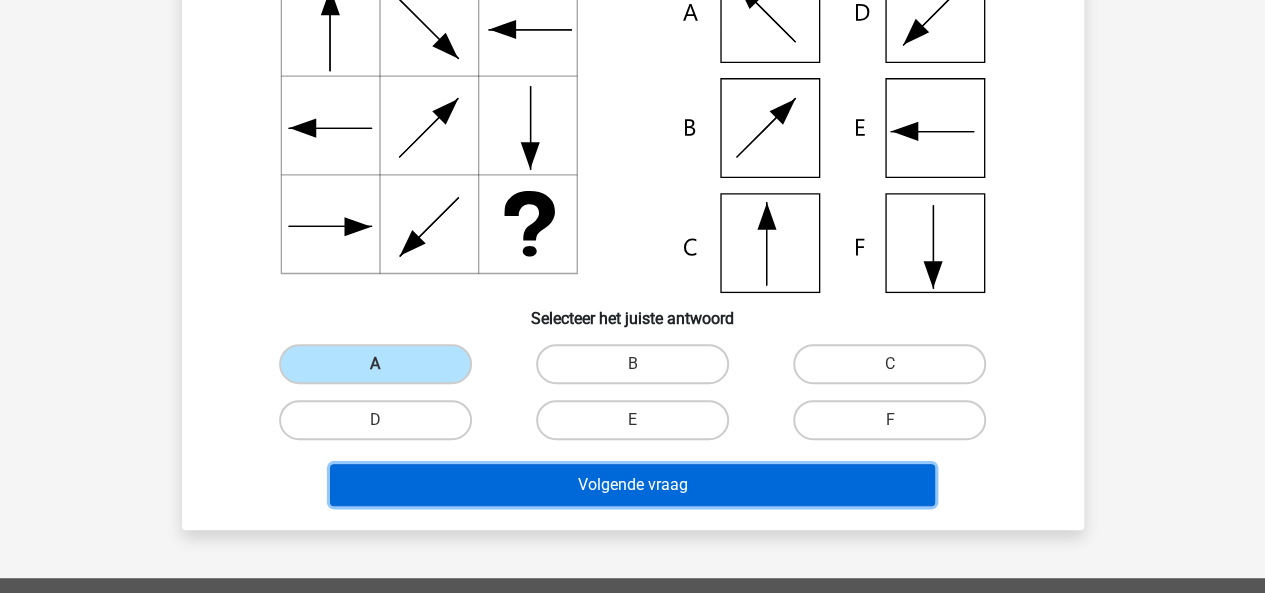 click on "Volgende vraag" at bounding box center [632, 485] 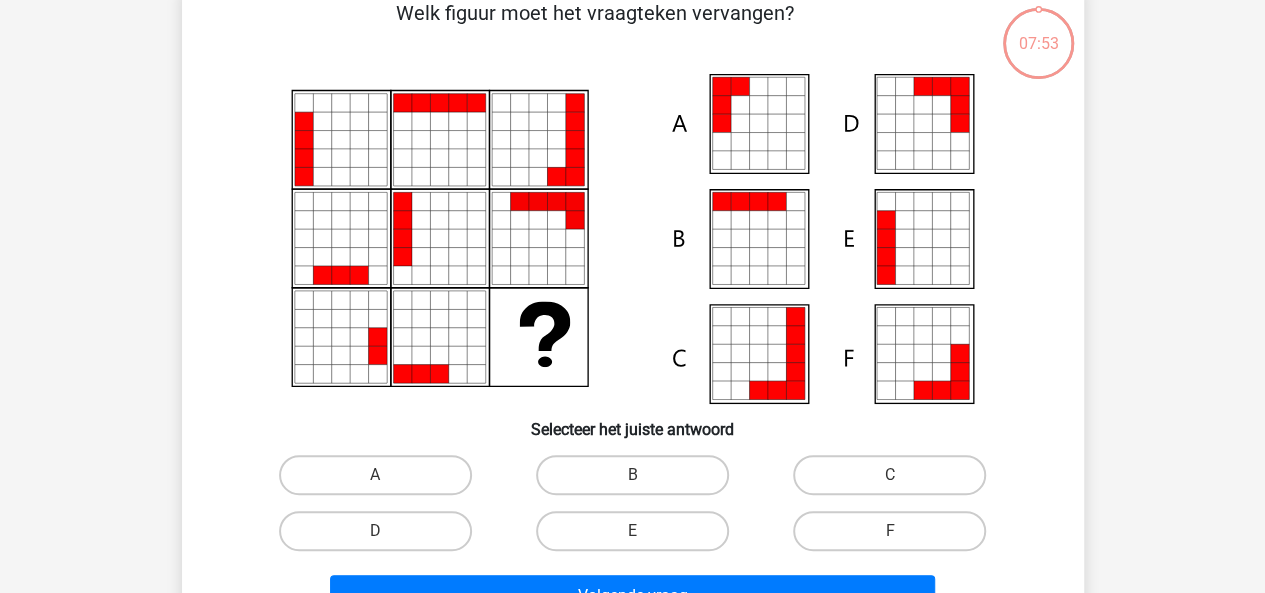 scroll, scrollTop: 92, scrollLeft: 0, axis: vertical 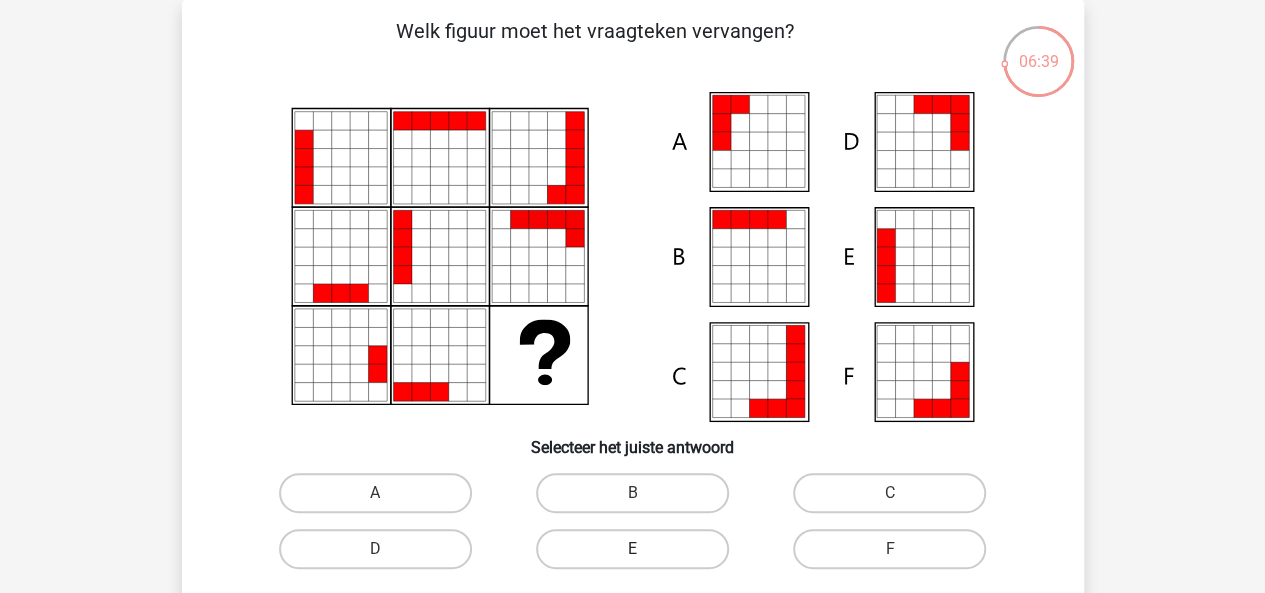 click on "E" at bounding box center (632, 549) 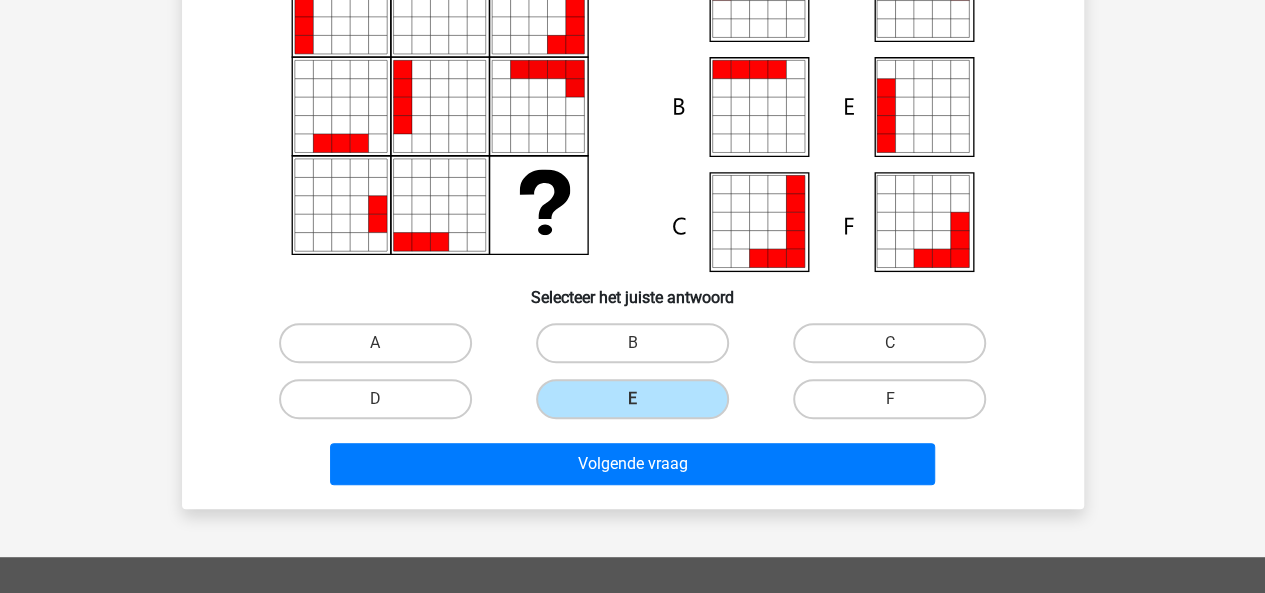 scroll, scrollTop: 240, scrollLeft: 0, axis: vertical 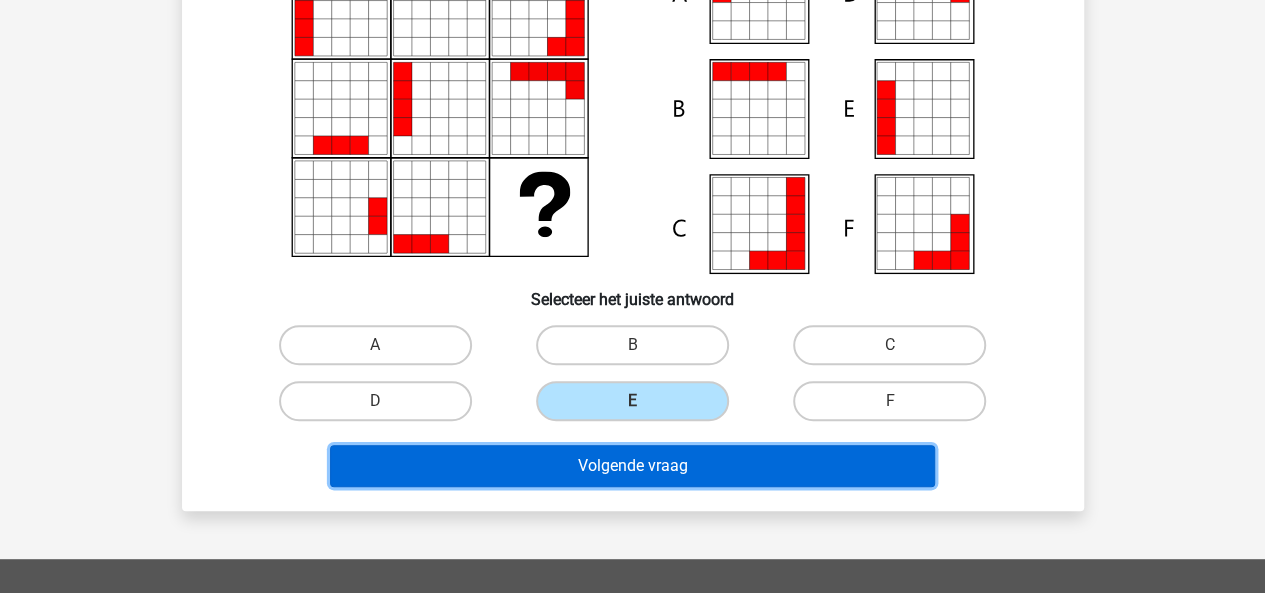 click on "Volgende vraag" at bounding box center [632, 466] 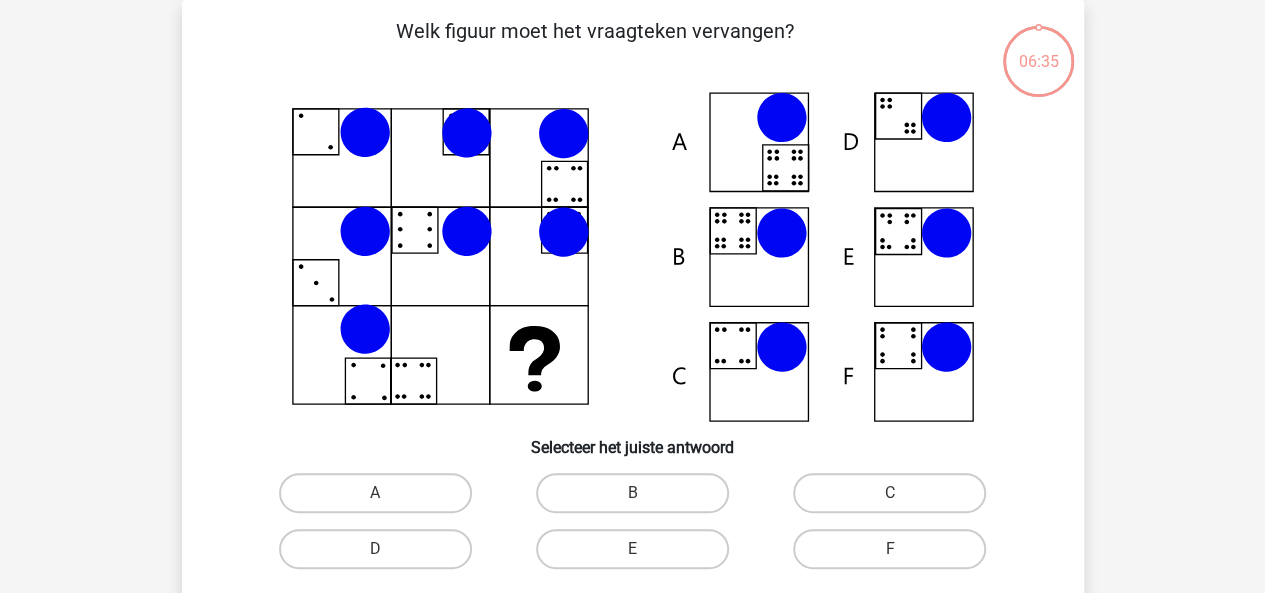 scroll, scrollTop: 92, scrollLeft: 0, axis: vertical 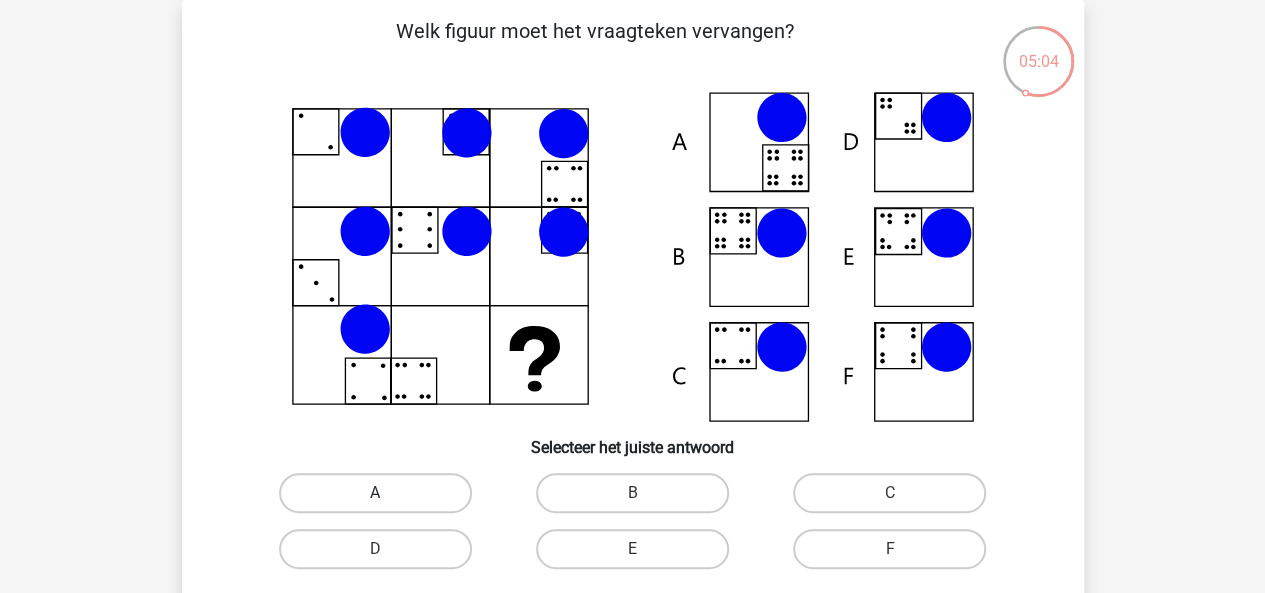 click on "A" at bounding box center (375, 493) 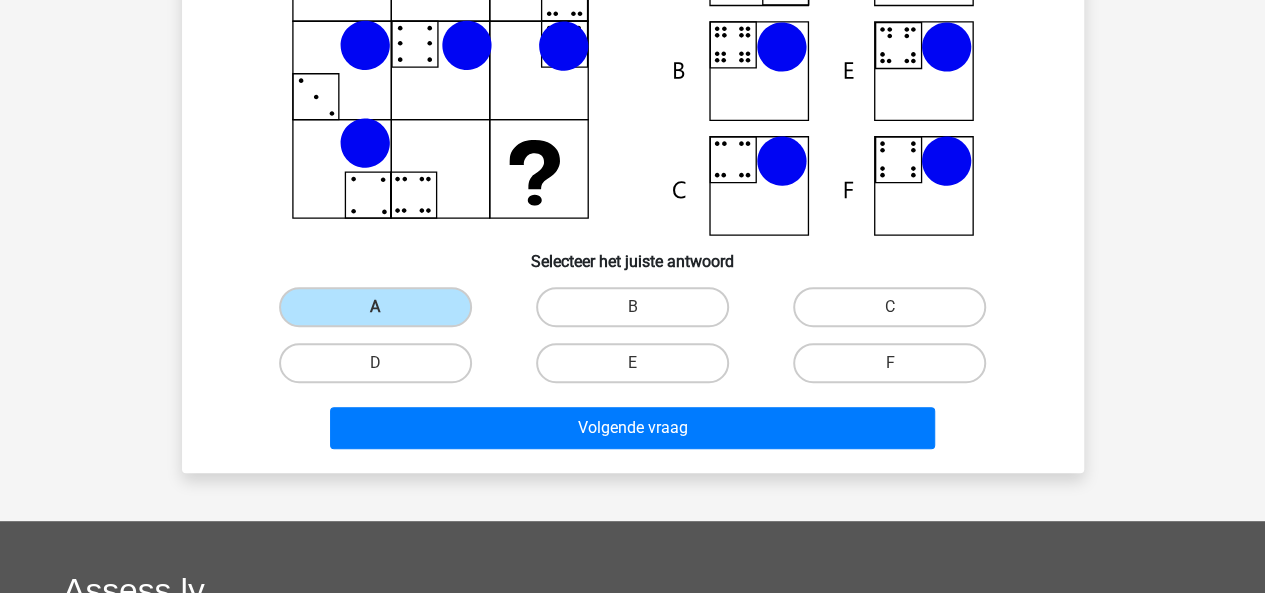scroll, scrollTop: 270, scrollLeft: 0, axis: vertical 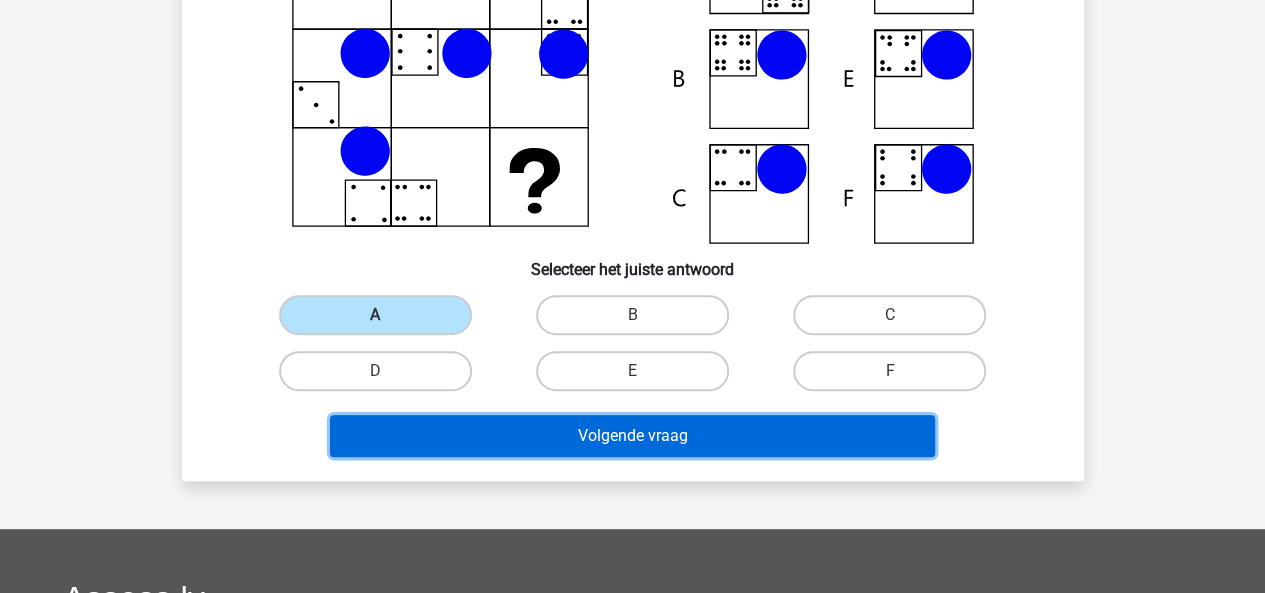 click on "Volgende vraag" at bounding box center (632, 436) 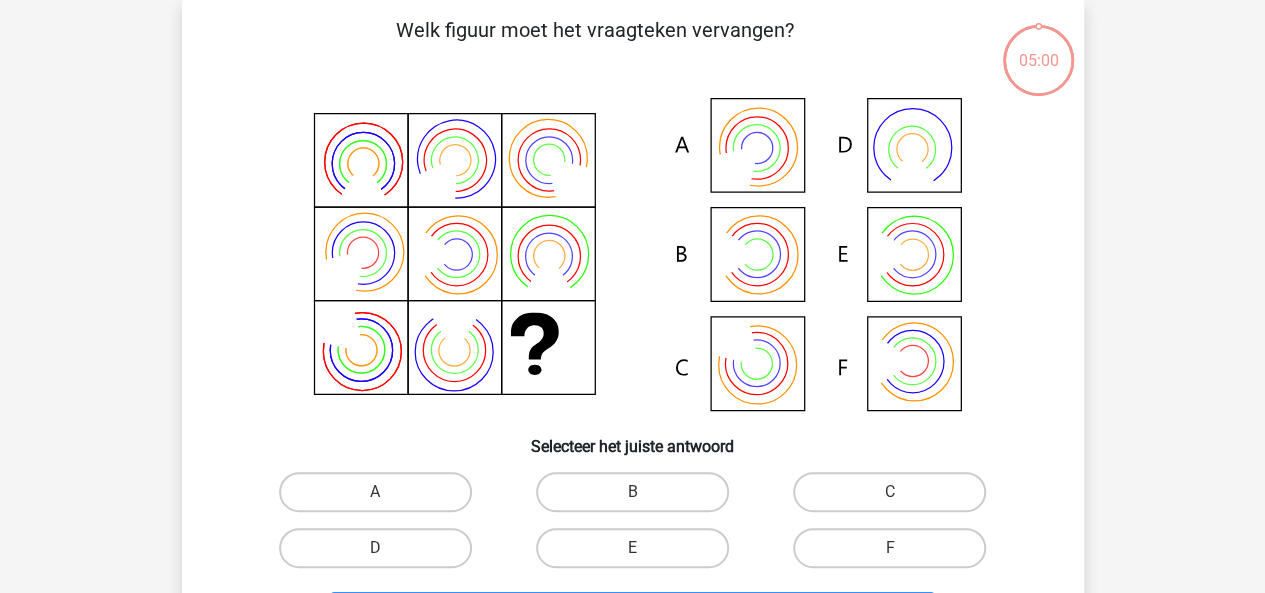 scroll, scrollTop: 92, scrollLeft: 0, axis: vertical 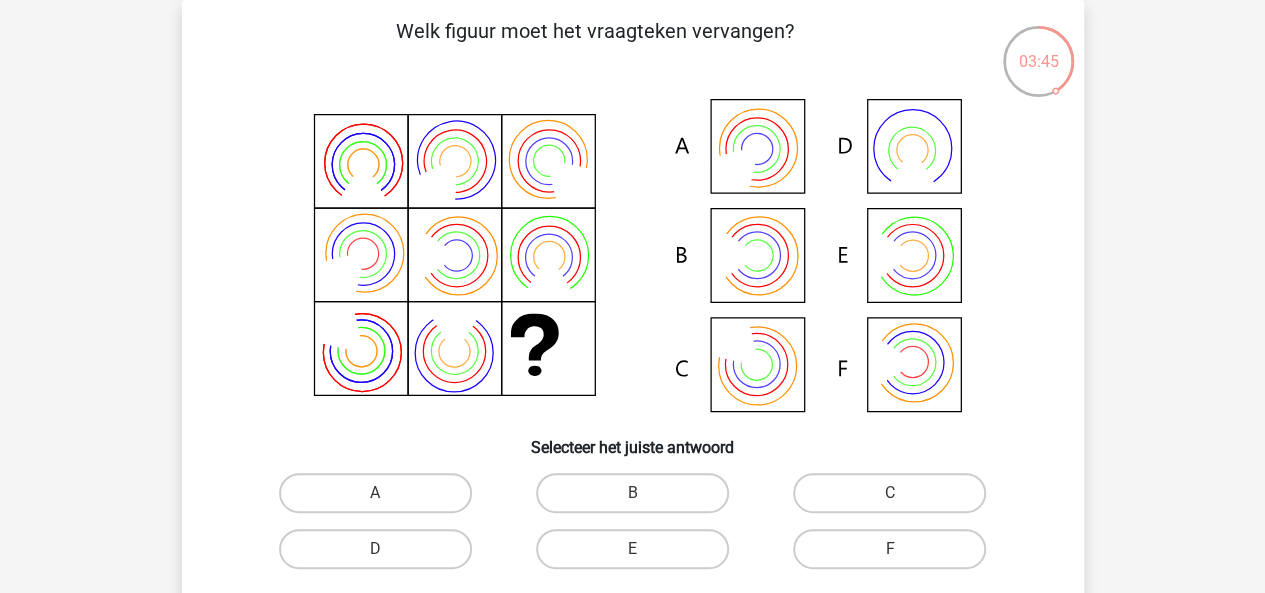 click 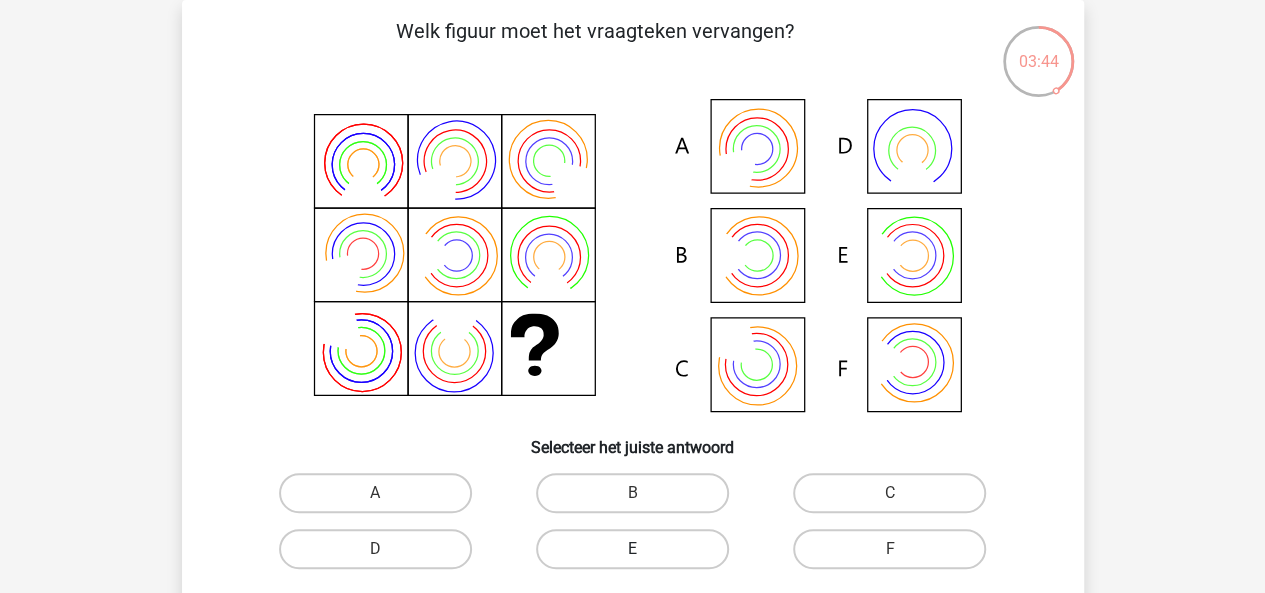 click on "E" at bounding box center (632, 549) 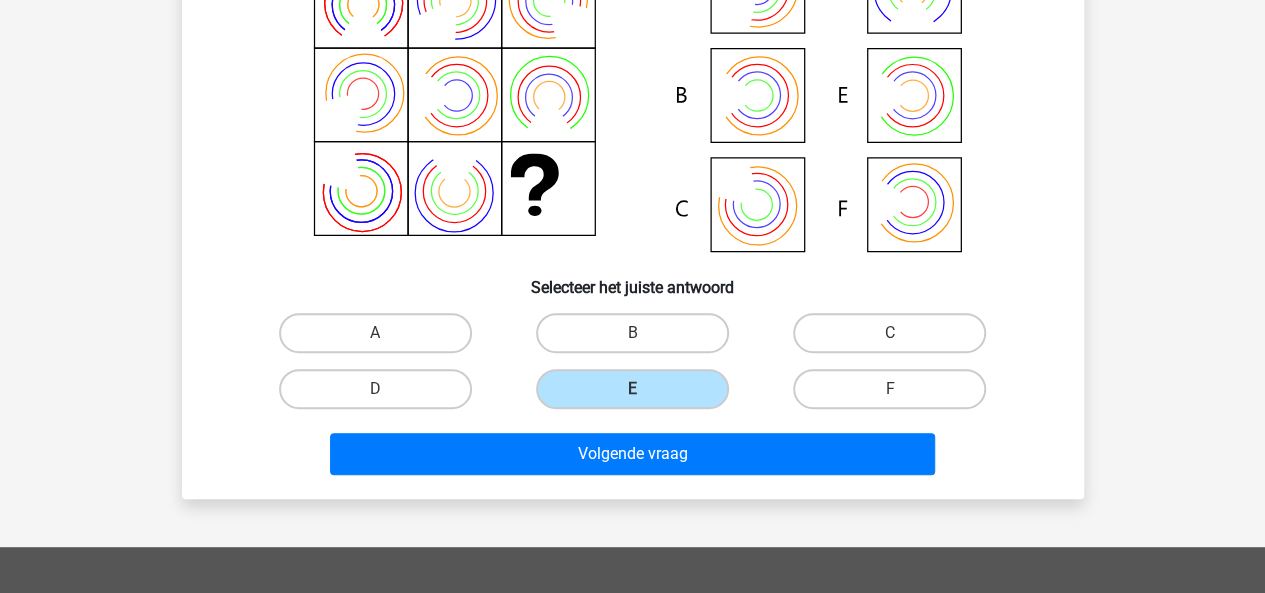 scroll, scrollTop: 254, scrollLeft: 0, axis: vertical 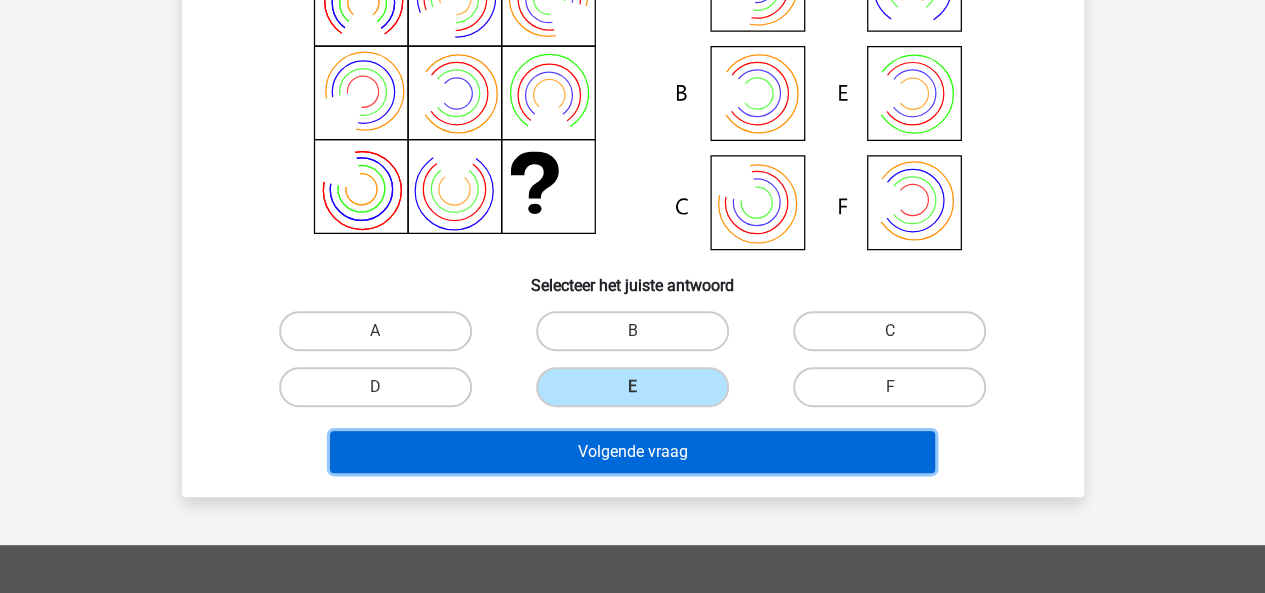 click on "Volgende vraag" at bounding box center [632, 452] 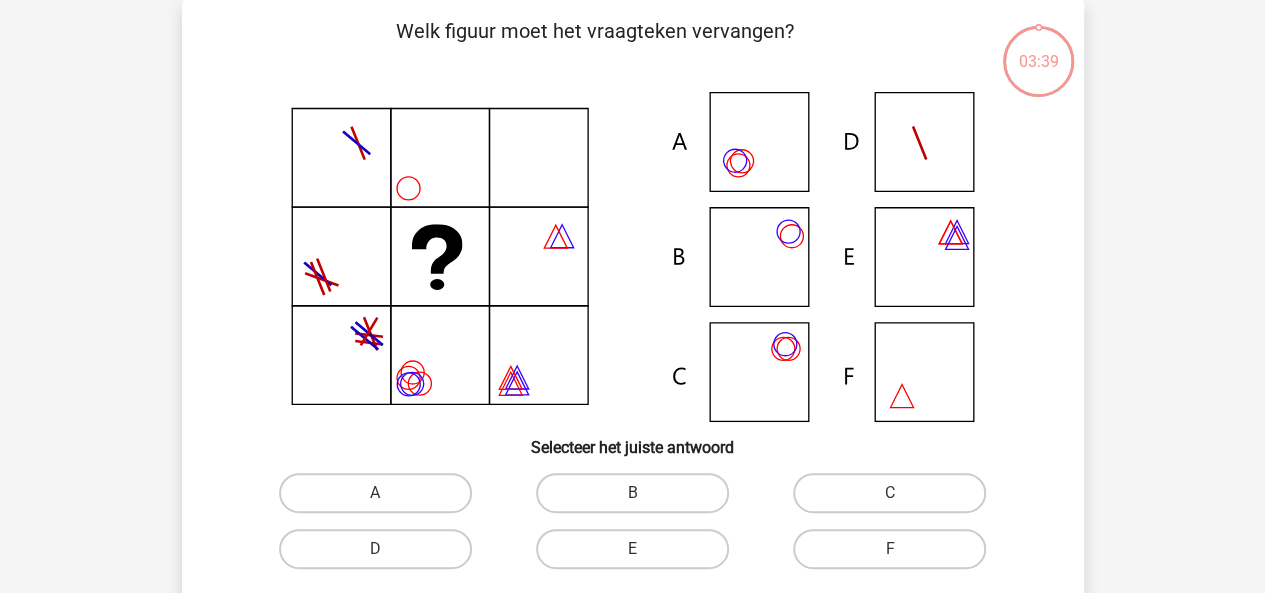 scroll, scrollTop: 92, scrollLeft: 0, axis: vertical 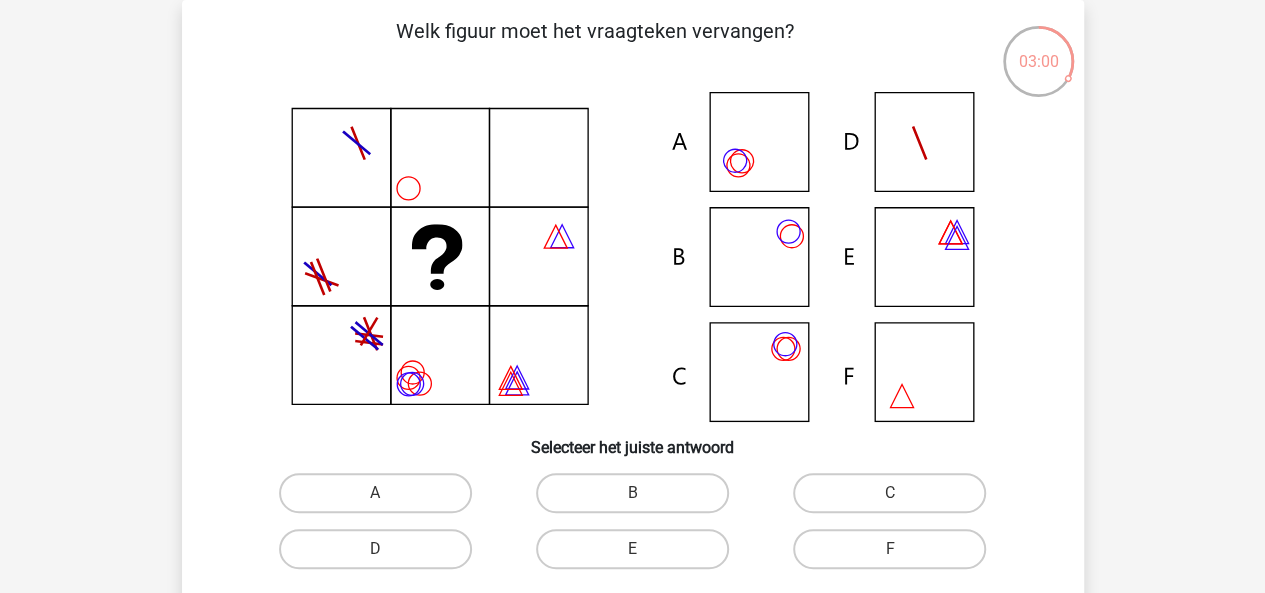 click on "C" at bounding box center (896, 499) 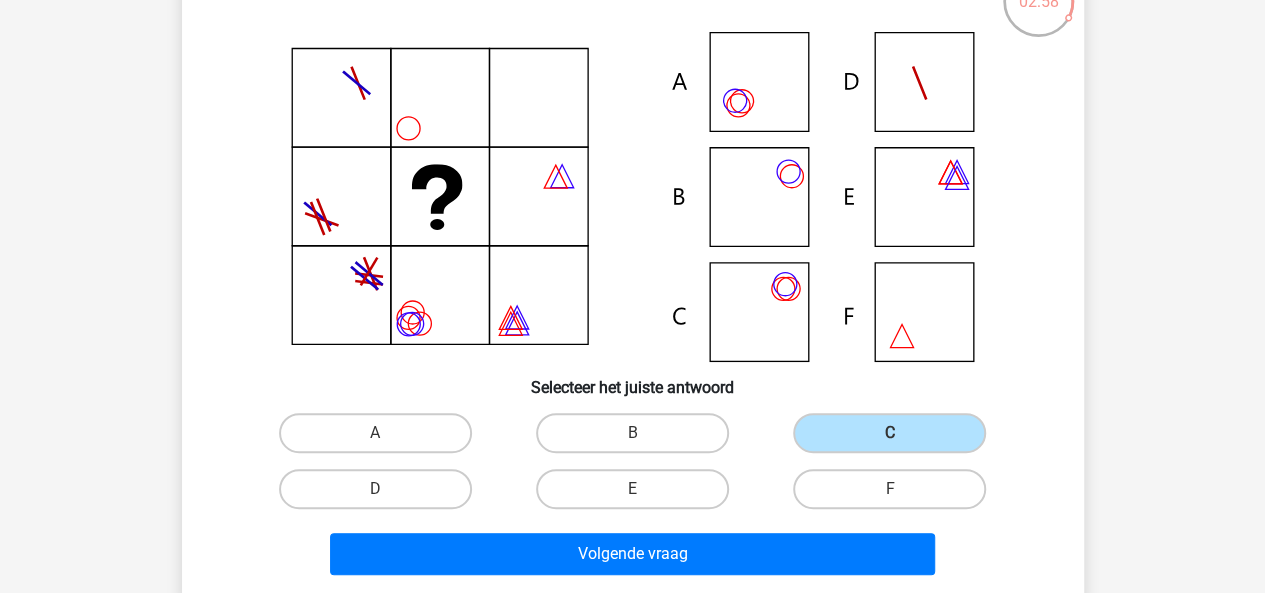 scroll, scrollTop: 154, scrollLeft: 0, axis: vertical 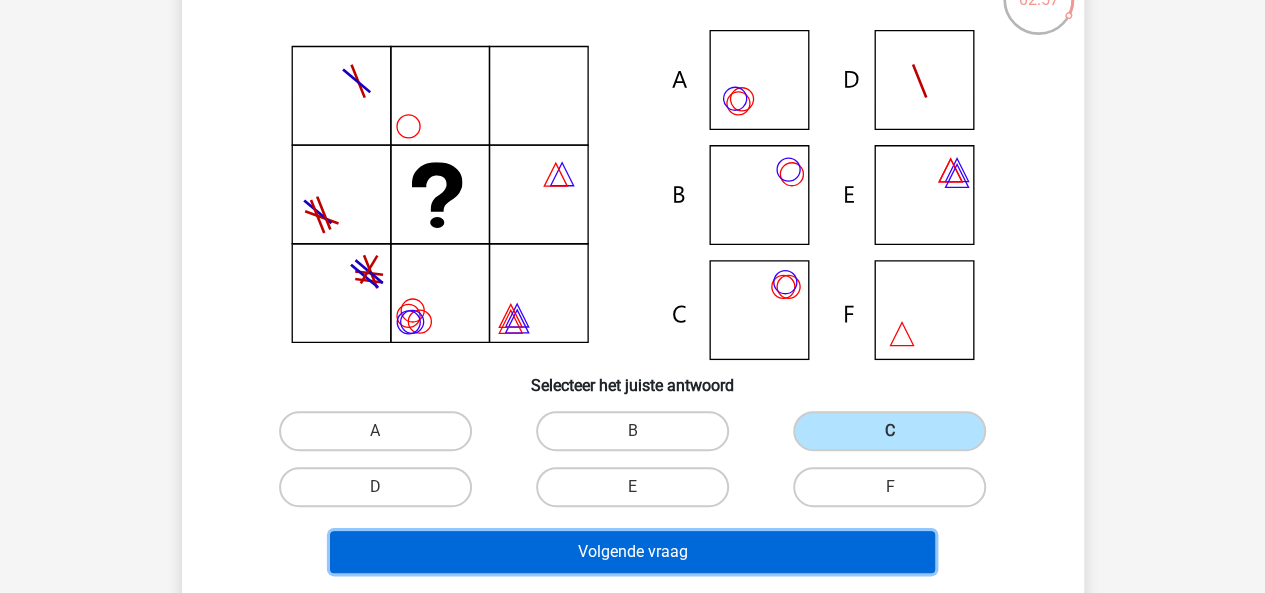 click on "Volgende vraag" at bounding box center [632, 552] 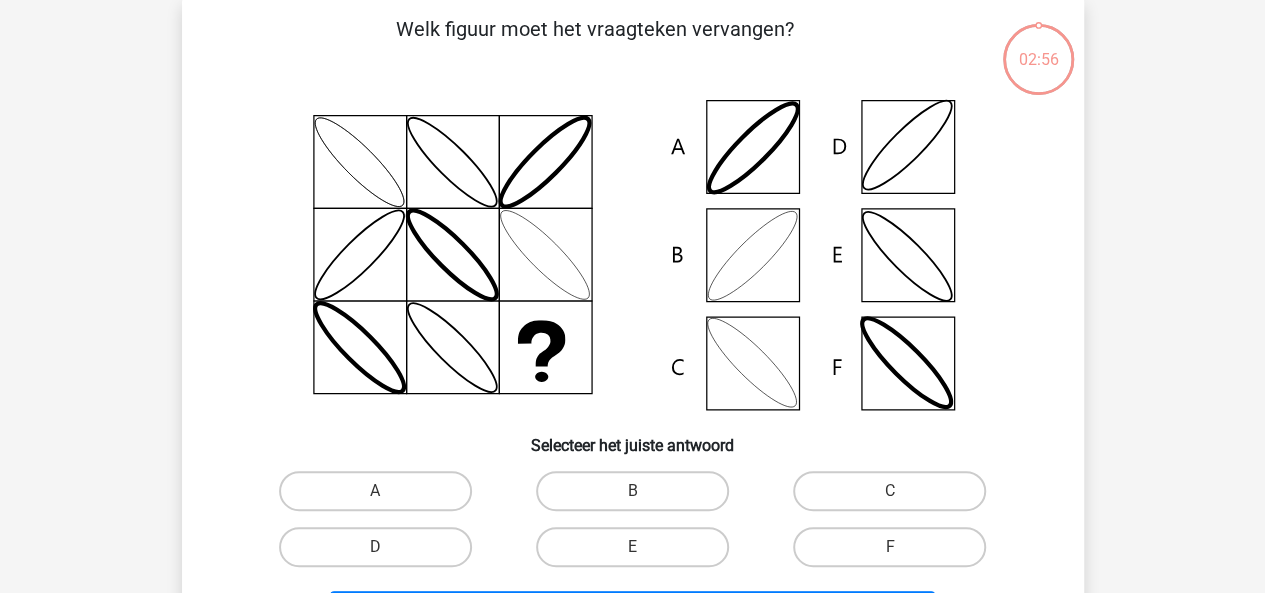scroll, scrollTop: 92, scrollLeft: 0, axis: vertical 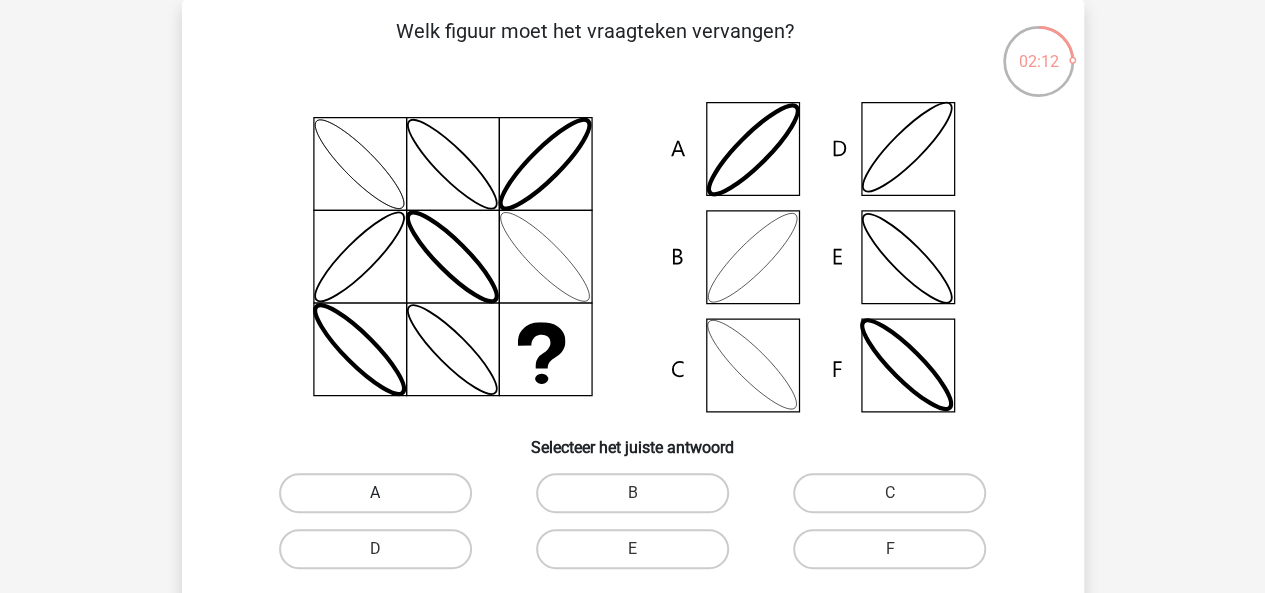 click on "A" at bounding box center (375, 493) 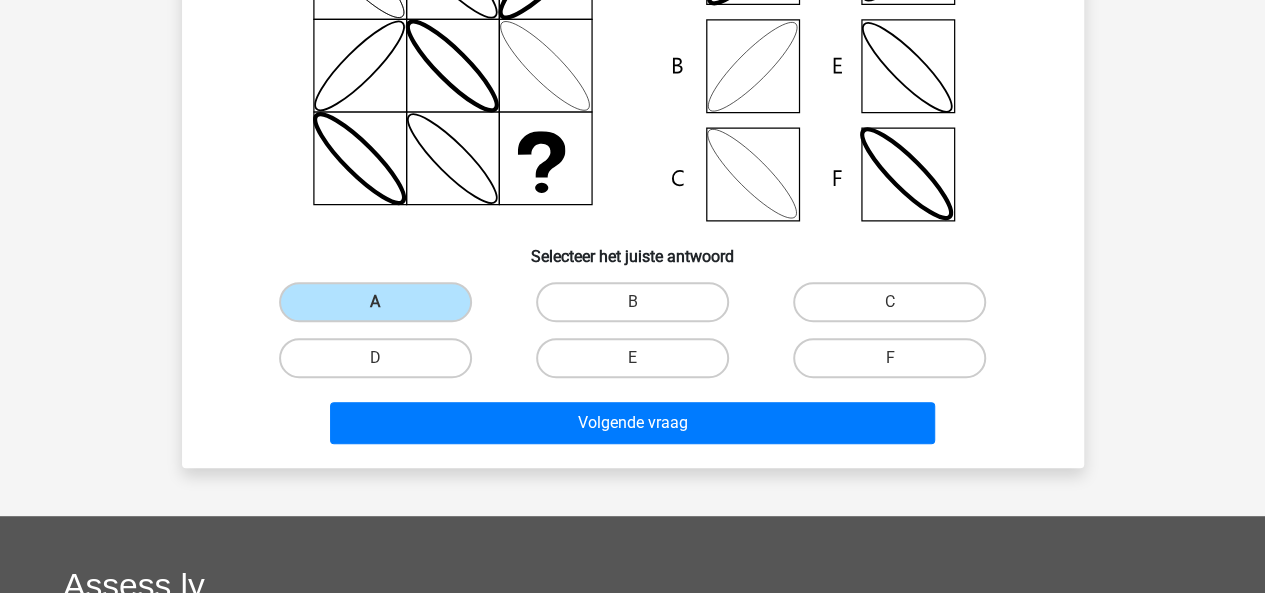 scroll, scrollTop: 290, scrollLeft: 0, axis: vertical 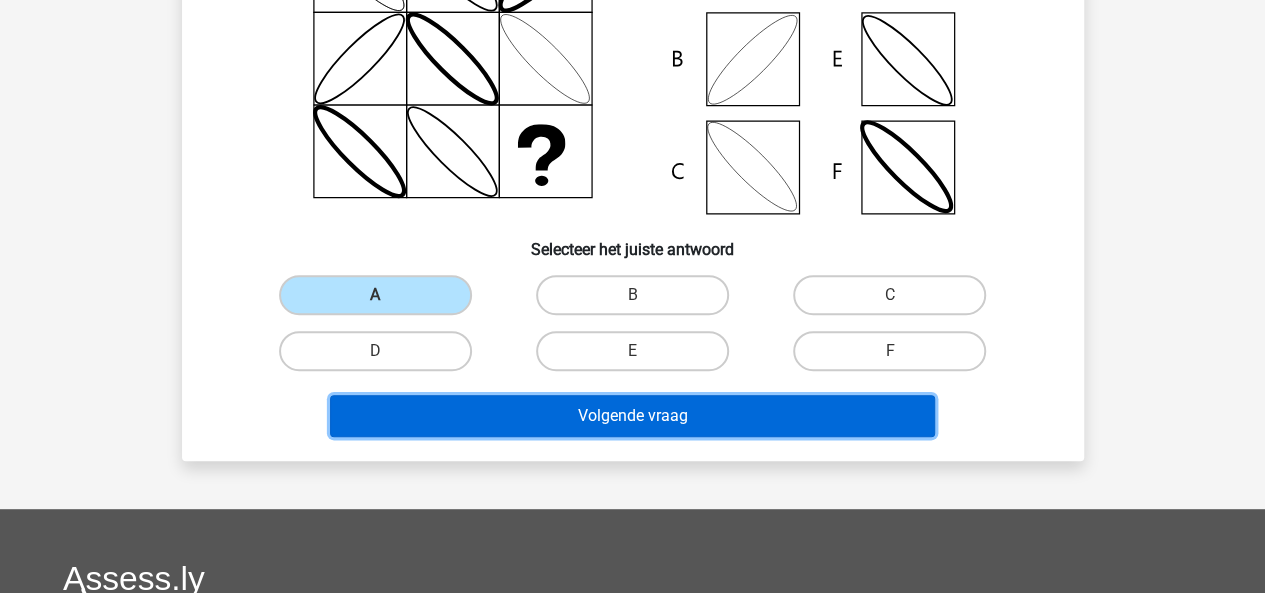 click on "Volgende vraag" at bounding box center (632, 416) 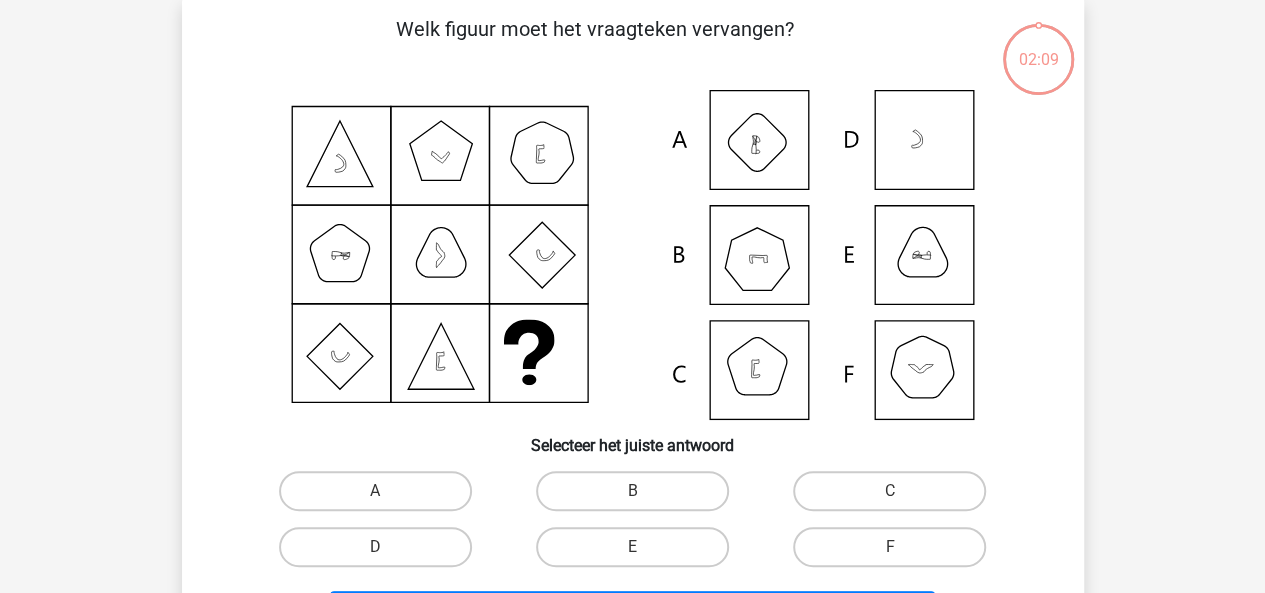 scroll, scrollTop: 92, scrollLeft: 0, axis: vertical 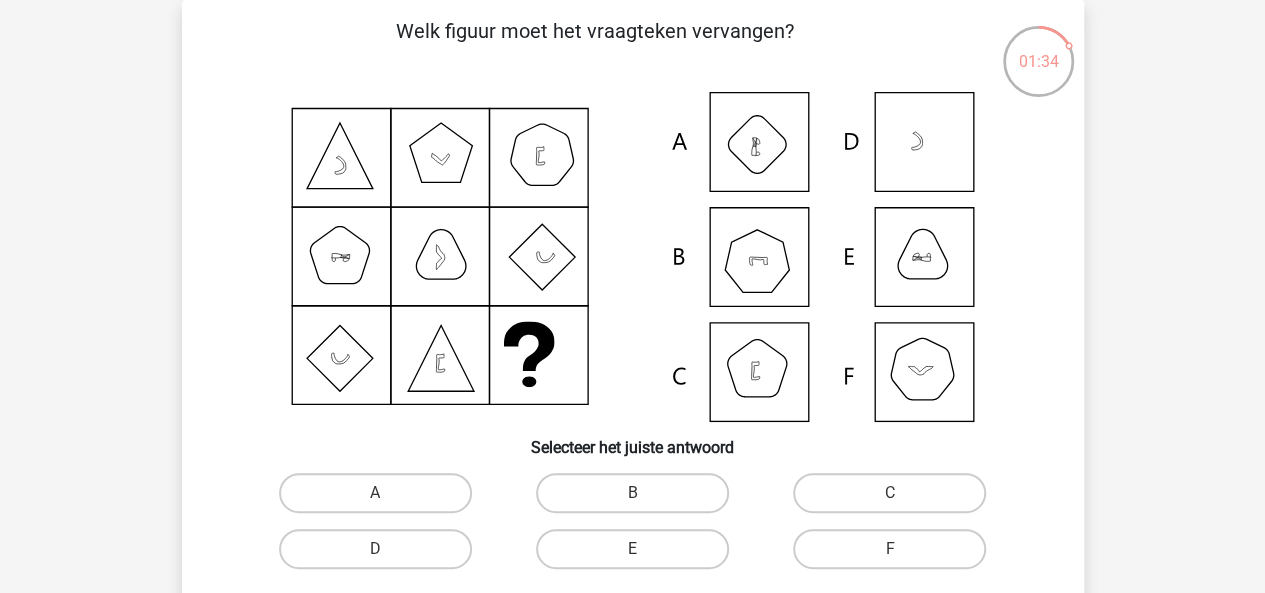 click 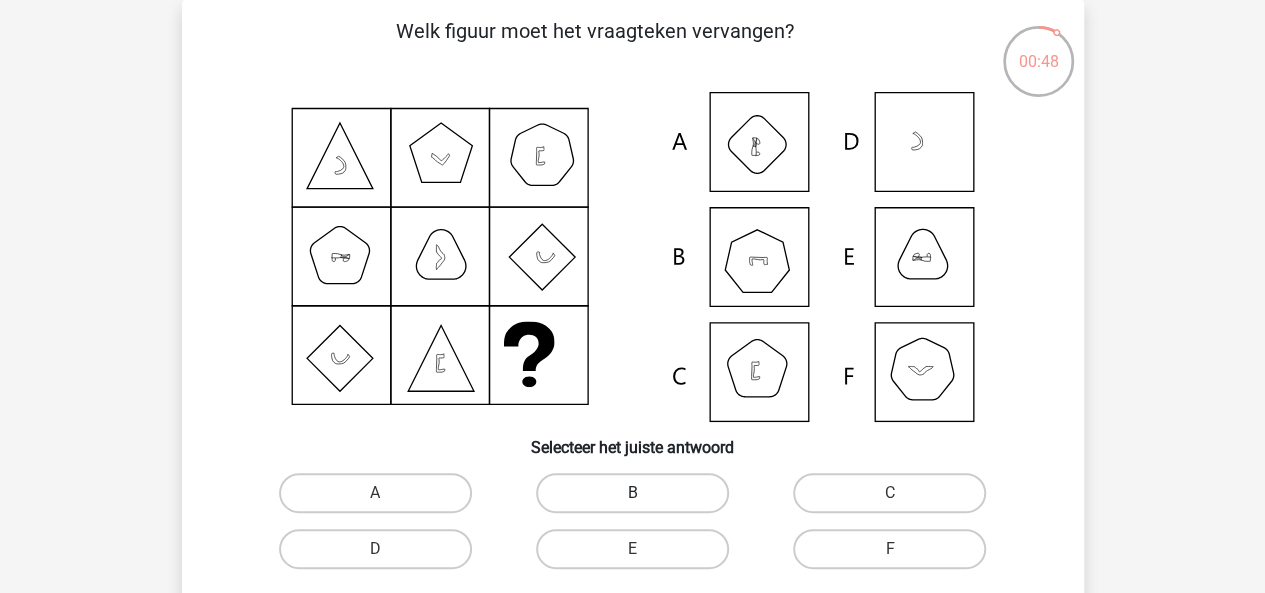 click on "B" at bounding box center (632, 493) 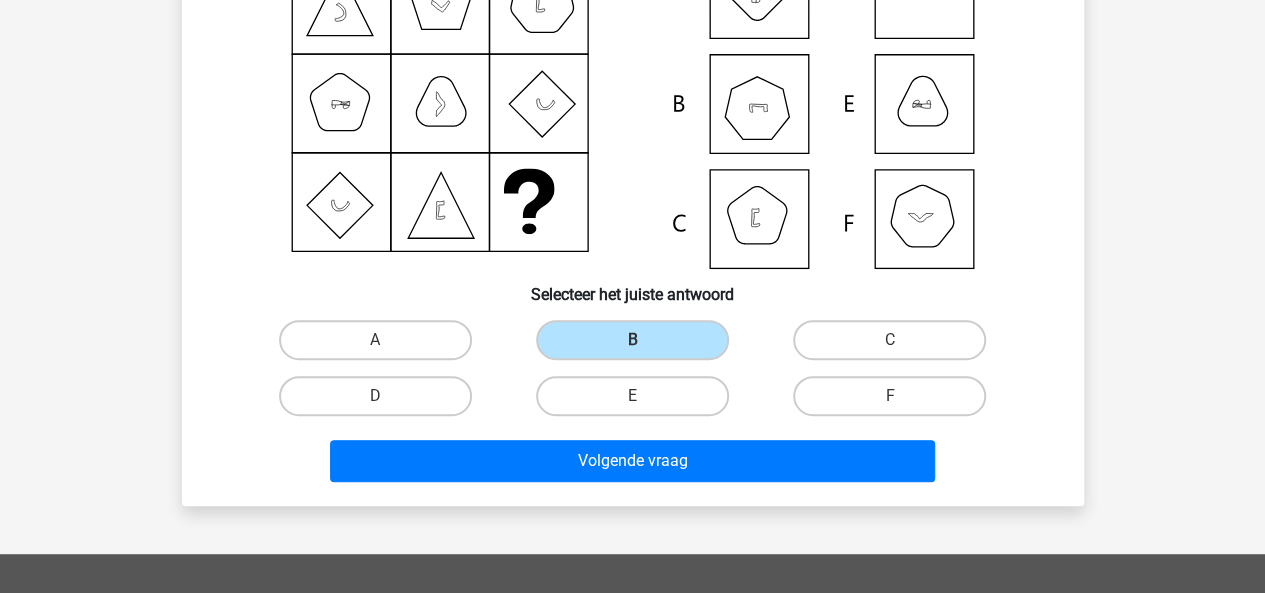 scroll, scrollTop: 272, scrollLeft: 0, axis: vertical 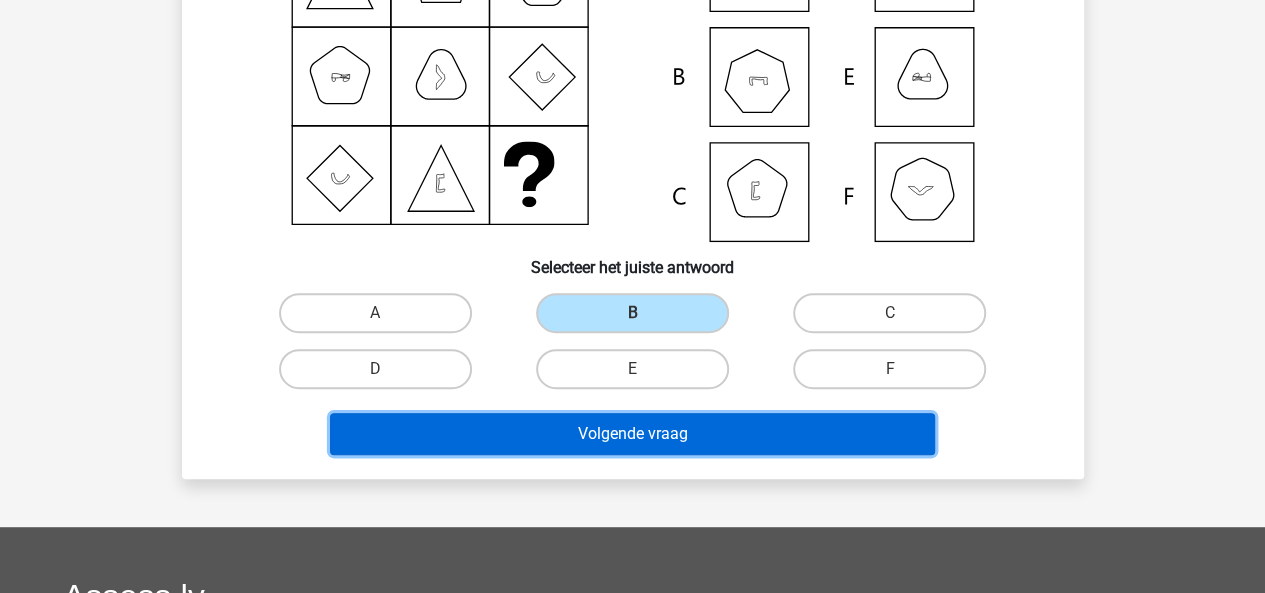 click on "Volgende vraag" at bounding box center [632, 434] 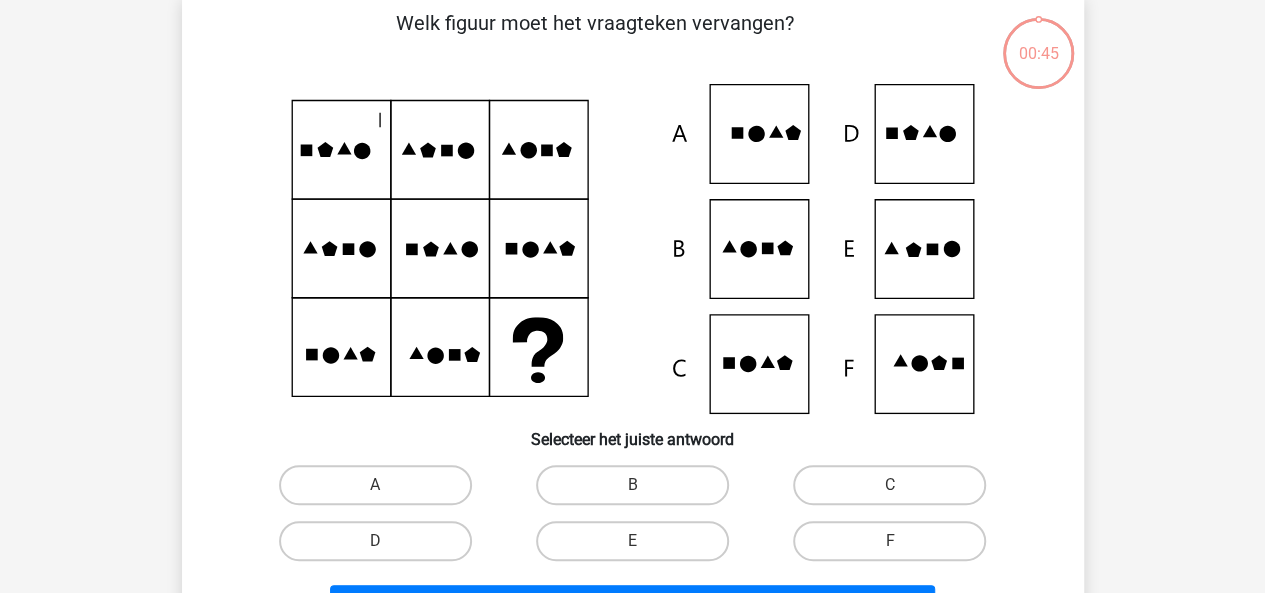 scroll, scrollTop: 92, scrollLeft: 0, axis: vertical 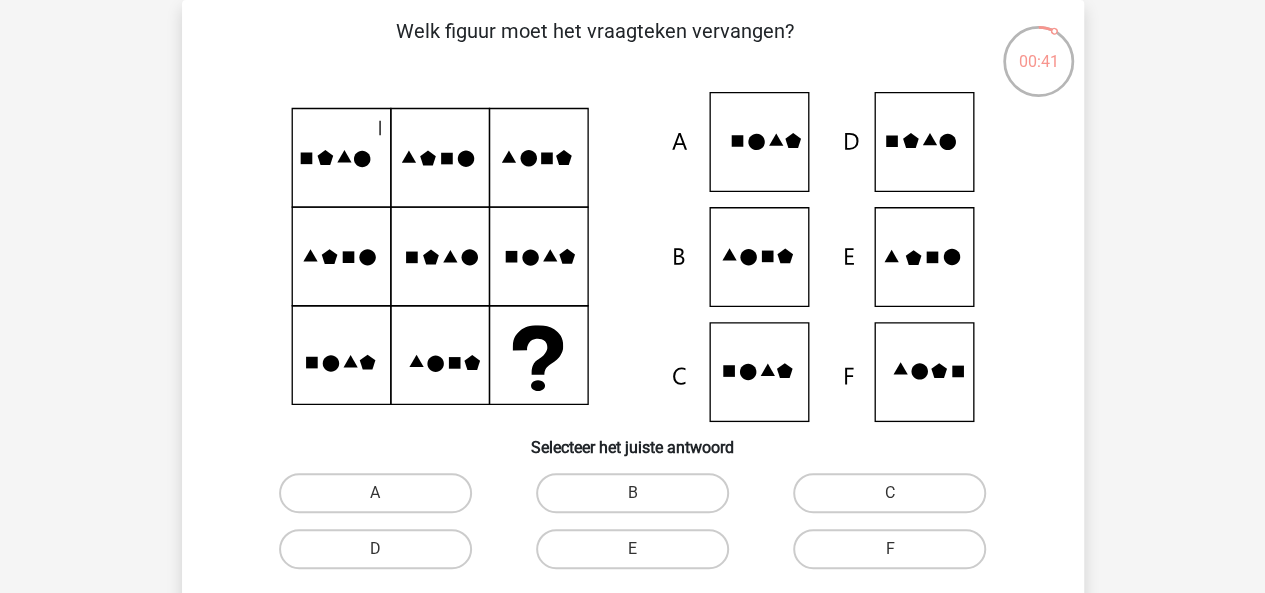 click 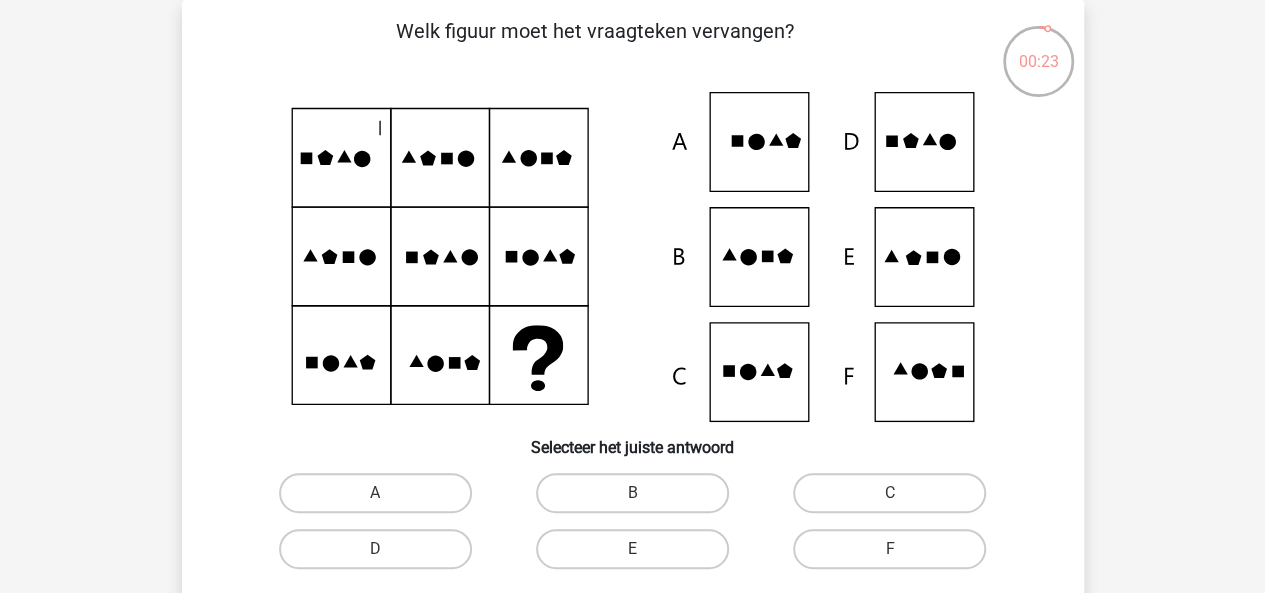 click 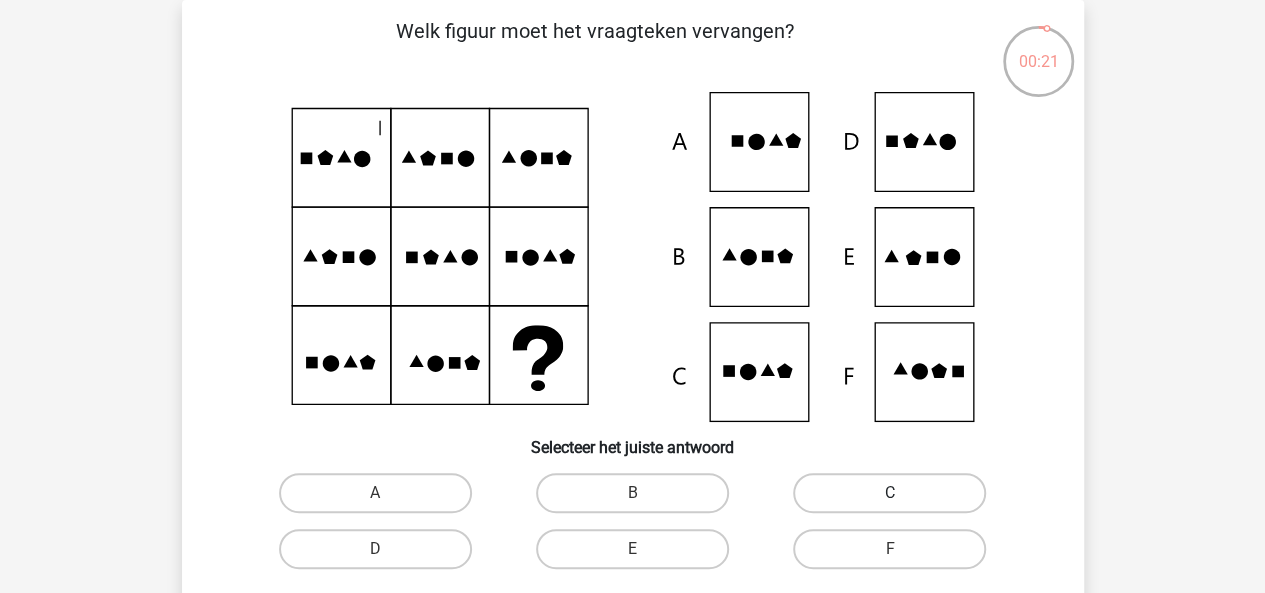 click on "C" at bounding box center (889, 493) 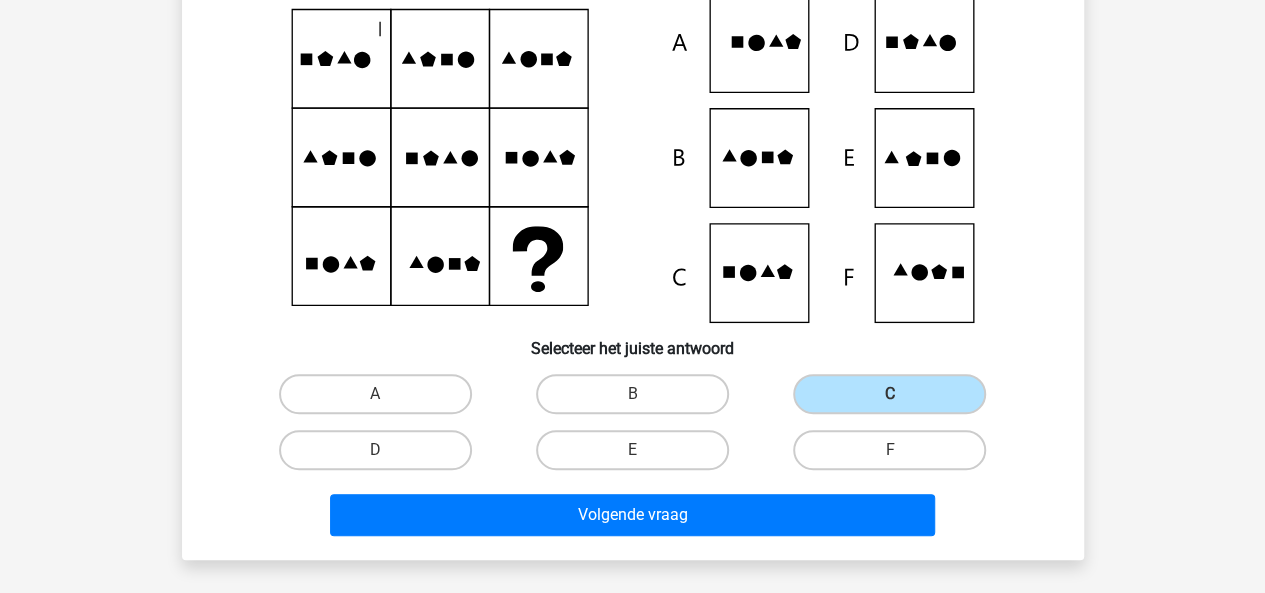 scroll, scrollTop: 208, scrollLeft: 0, axis: vertical 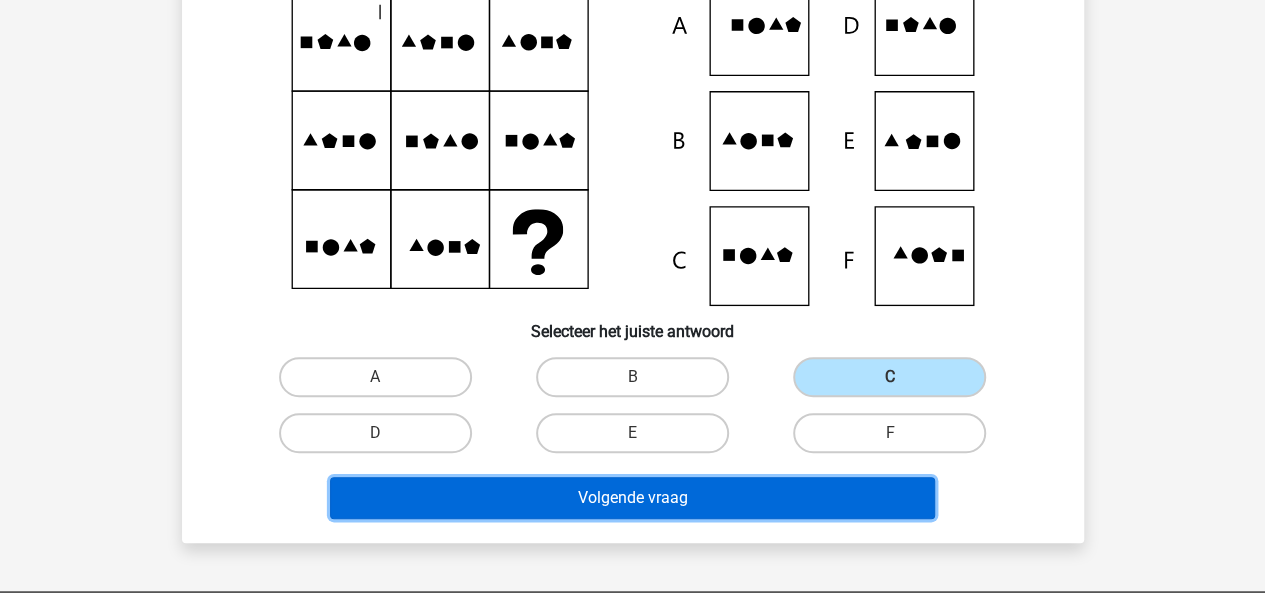 click on "Volgende vraag" at bounding box center [632, 498] 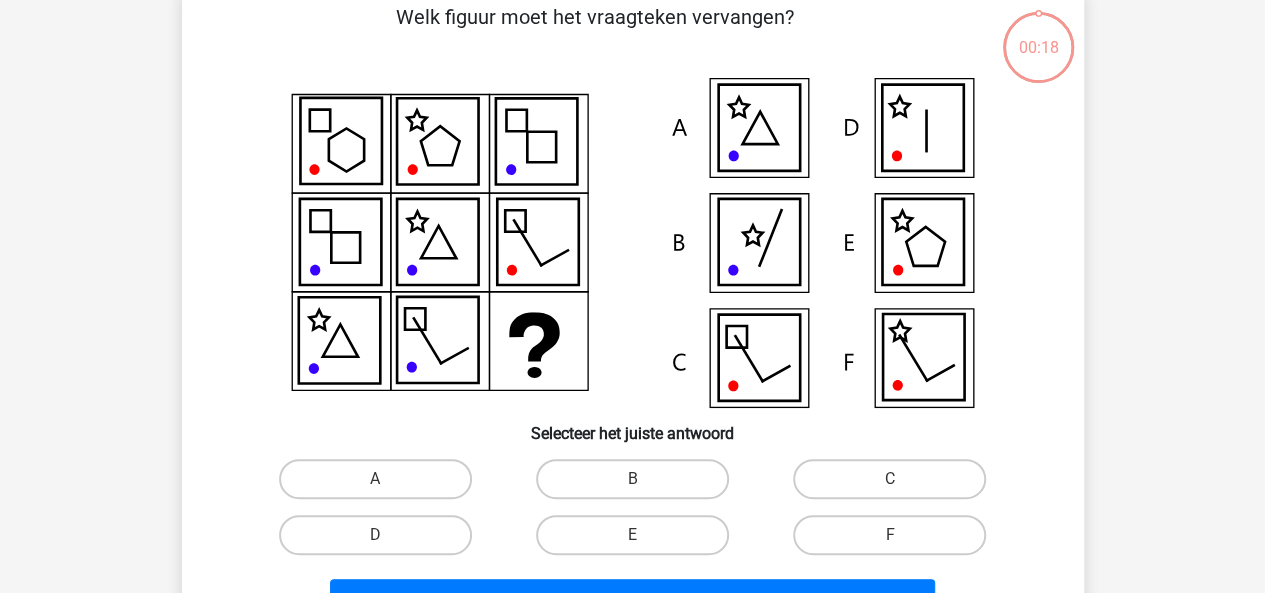 scroll, scrollTop: 92, scrollLeft: 0, axis: vertical 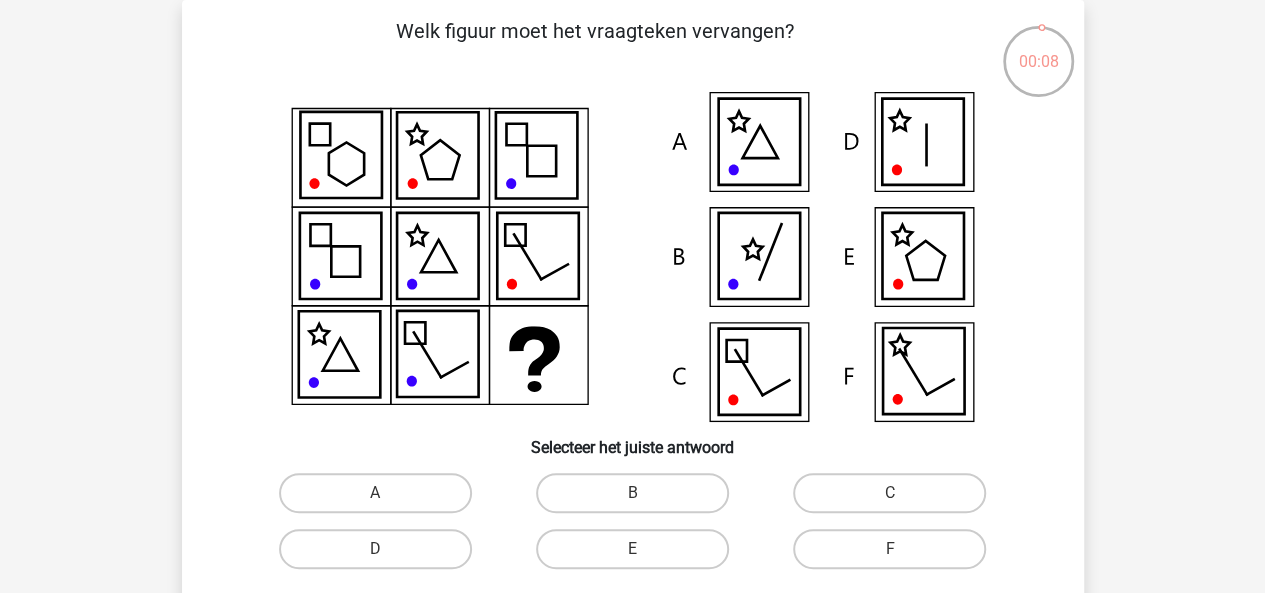 click 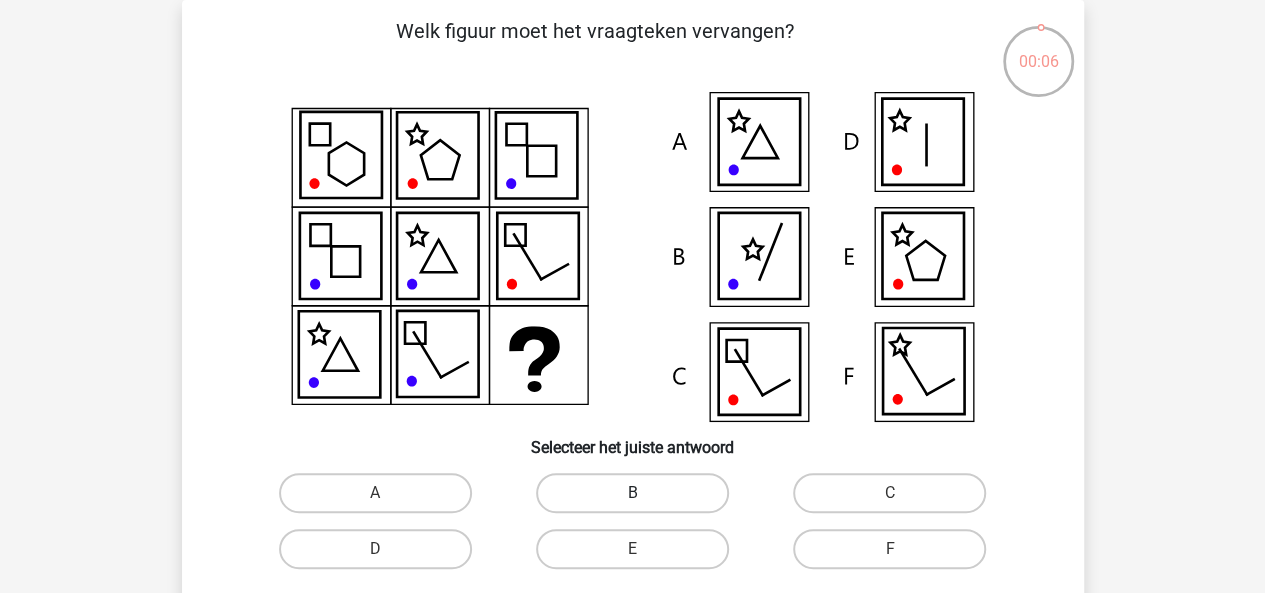 click on "B" at bounding box center (632, 493) 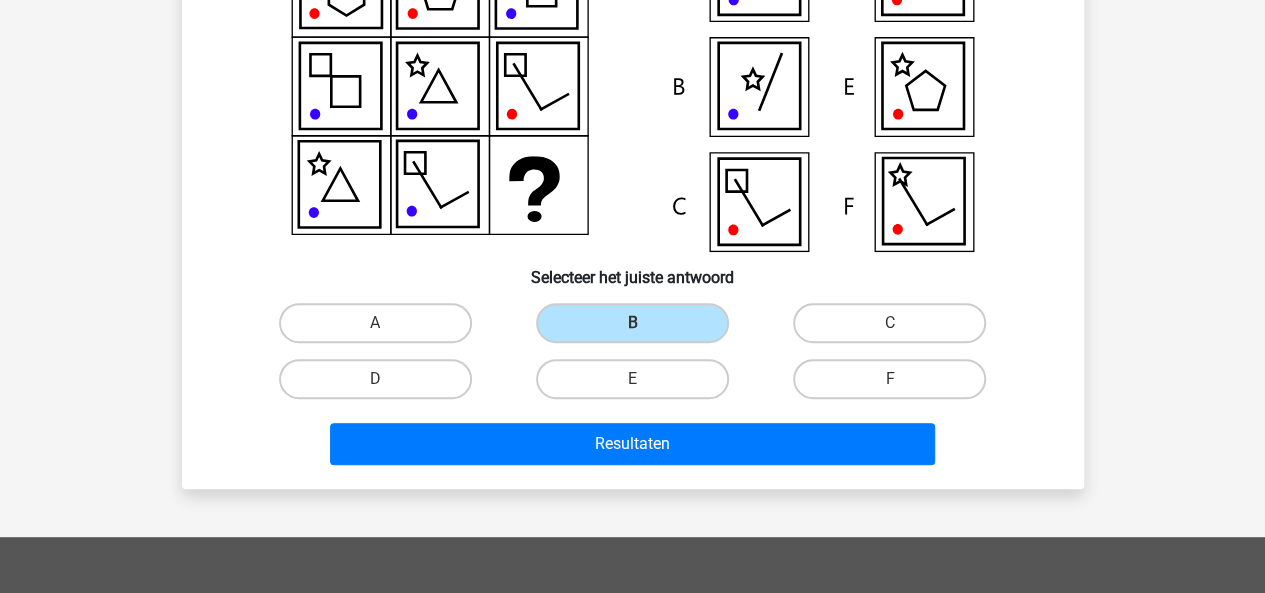 scroll, scrollTop: 256, scrollLeft: 0, axis: vertical 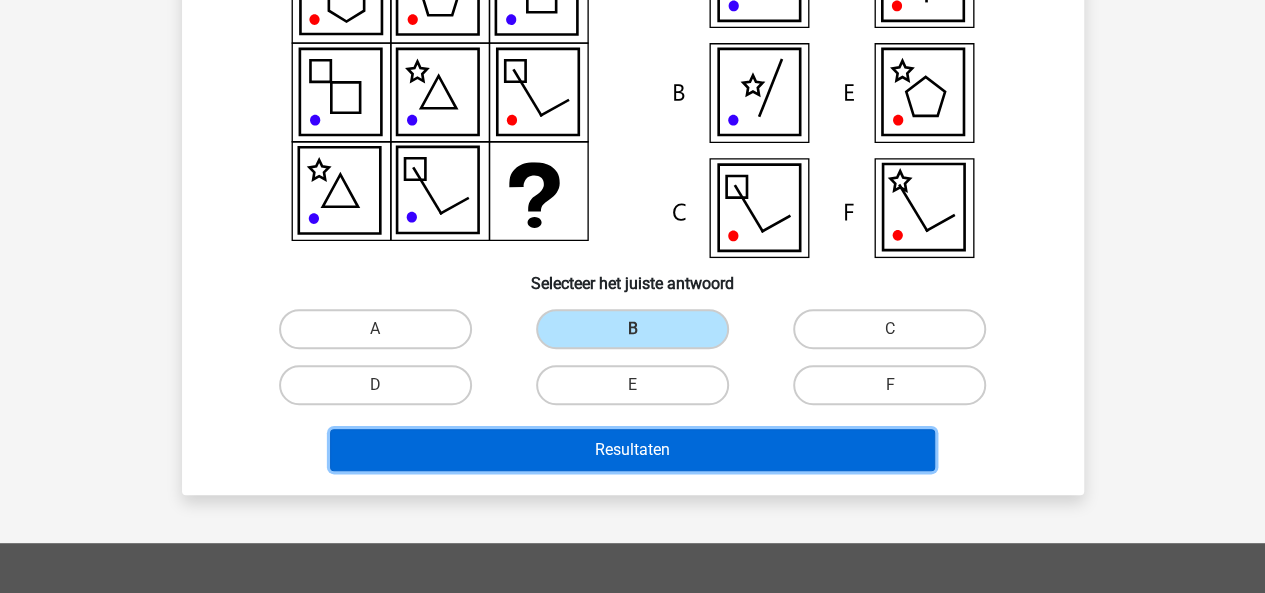 click on "Resultaten" at bounding box center [632, 450] 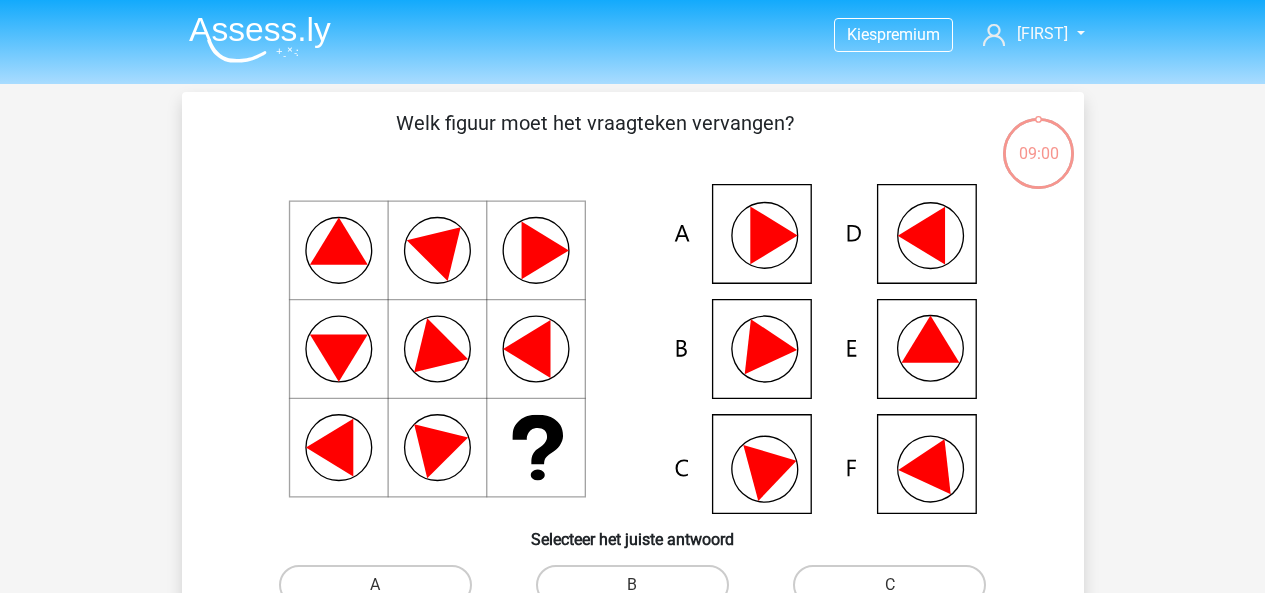 scroll, scrollTop: 256, scrollLeft: 0, axis: vertical 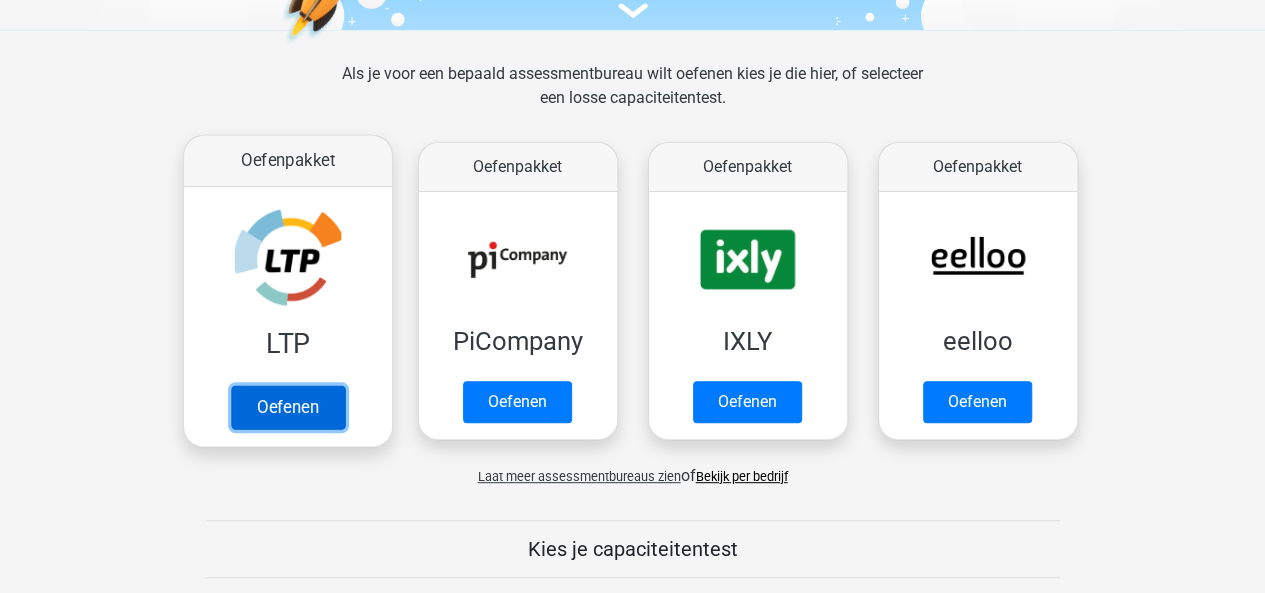 click on "Oefenen" at bounding box center [287, 407] 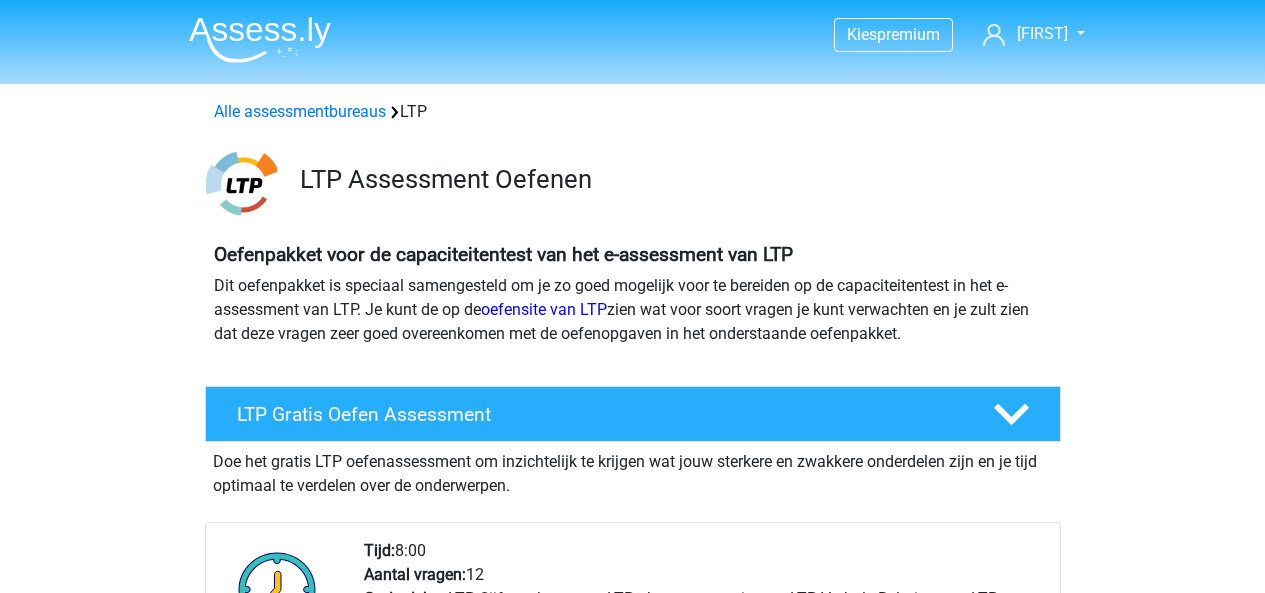 scroll, scrollTop: 0, scrollLeft: 0, axis: both 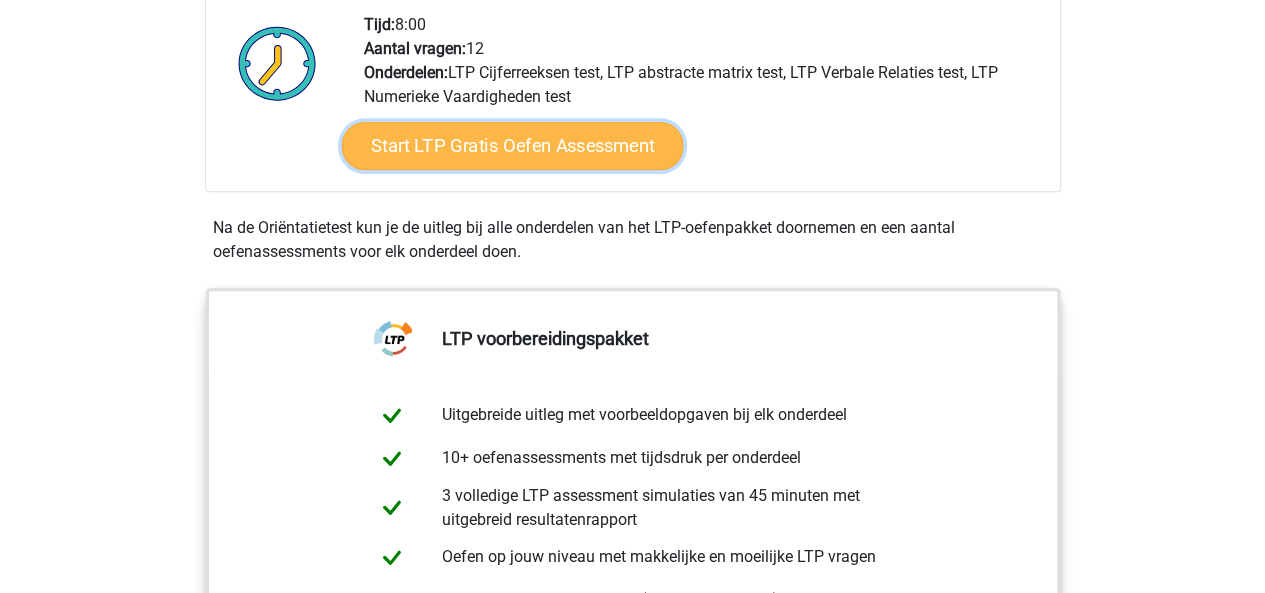 click on "Start LTP Gratis Oefen Assessment" at bounding box center [512, 146] 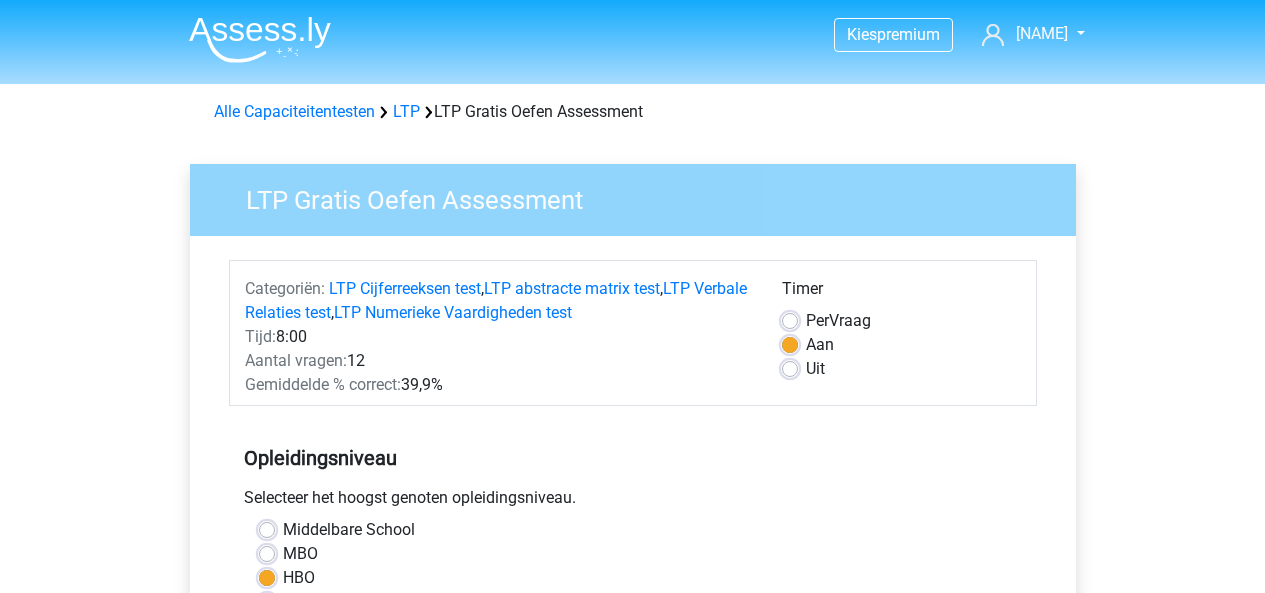scroll, scrollTop: 0, scrollLeft: 0, axis: both 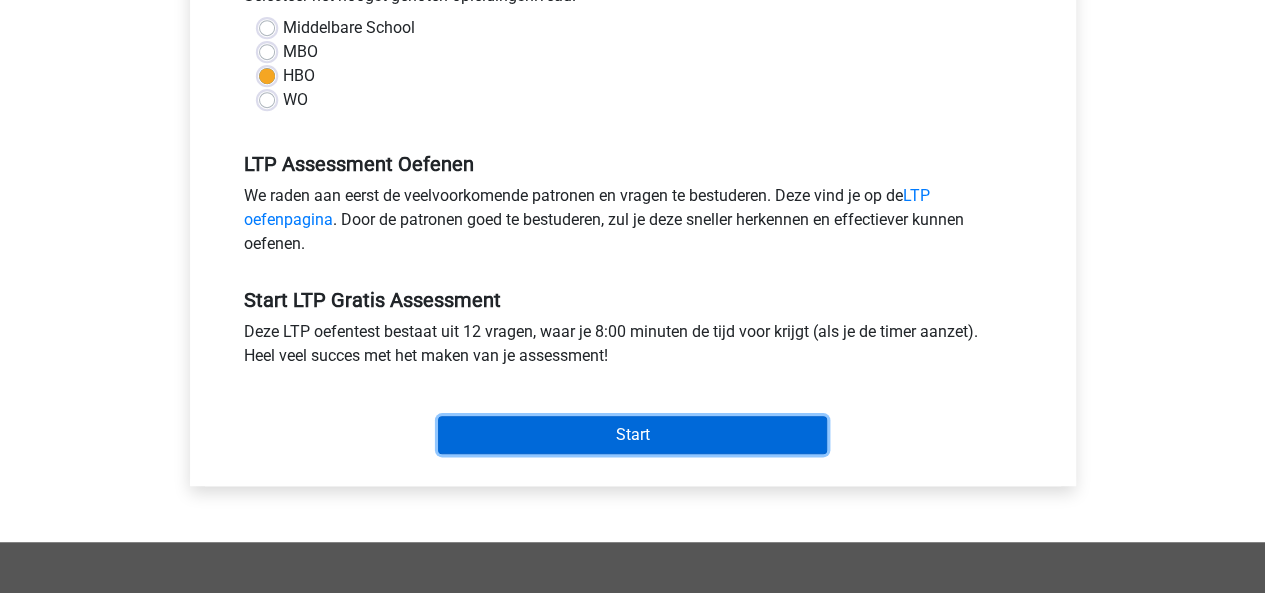 click on "Start" at bounding box center [632, 435] 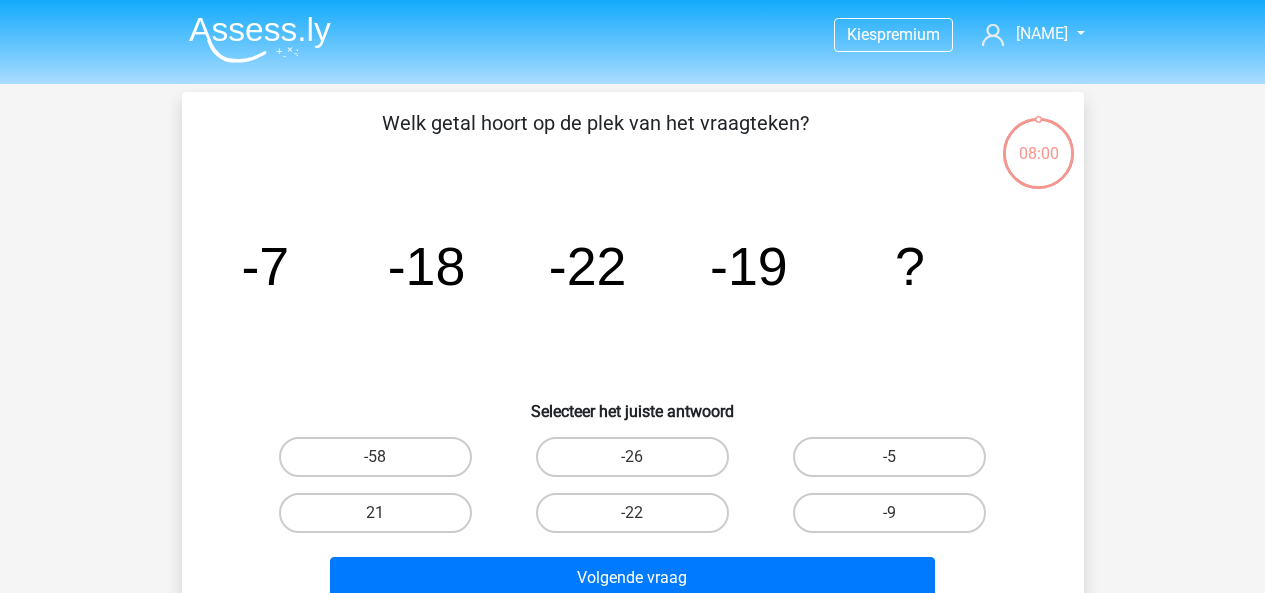 scroll, scrollTop: 0, scrollLeft: 0, axis: both 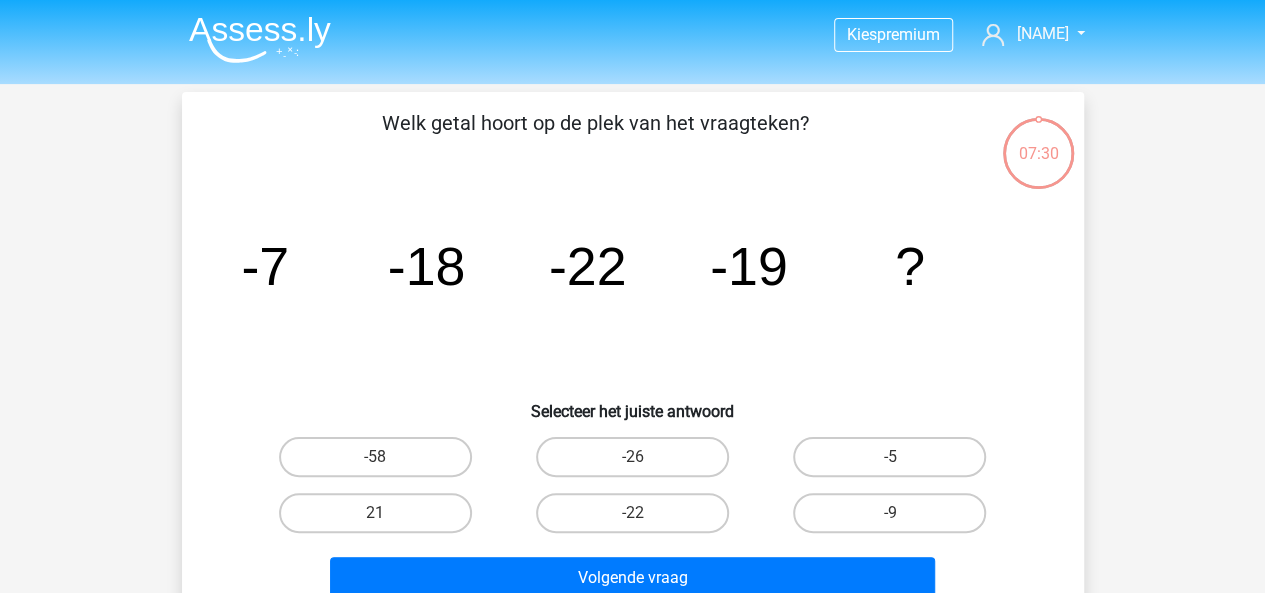 click on "image/svg+xml
-7
-18
-22
-19
?" 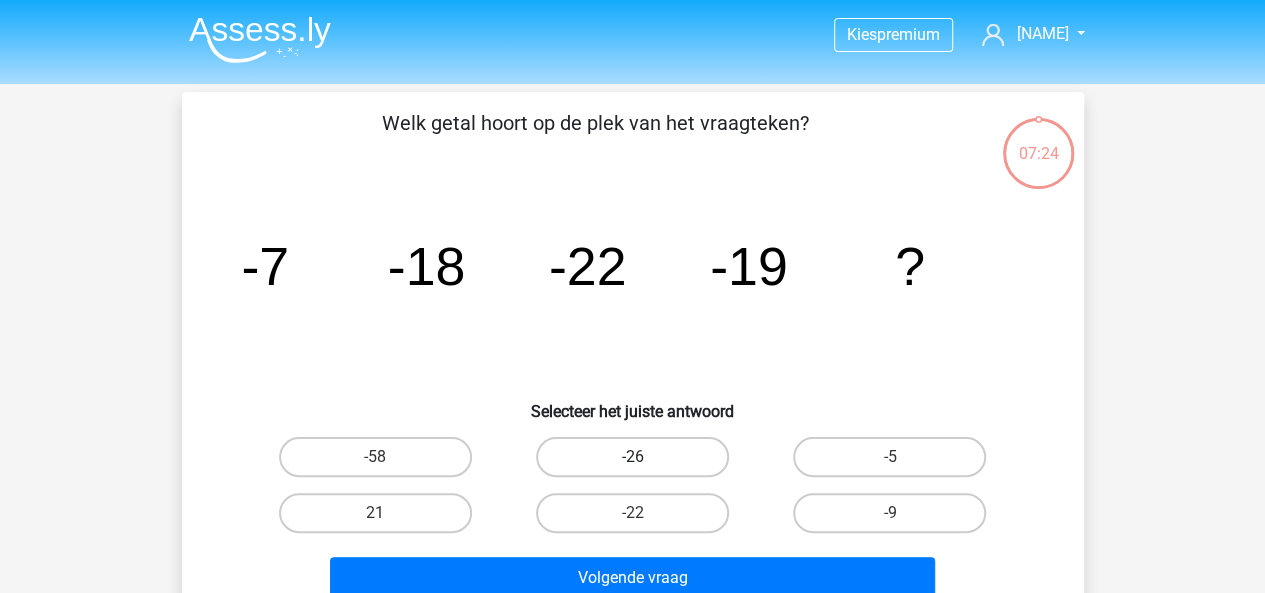 click on "-26" at bounding box center [375, 457] 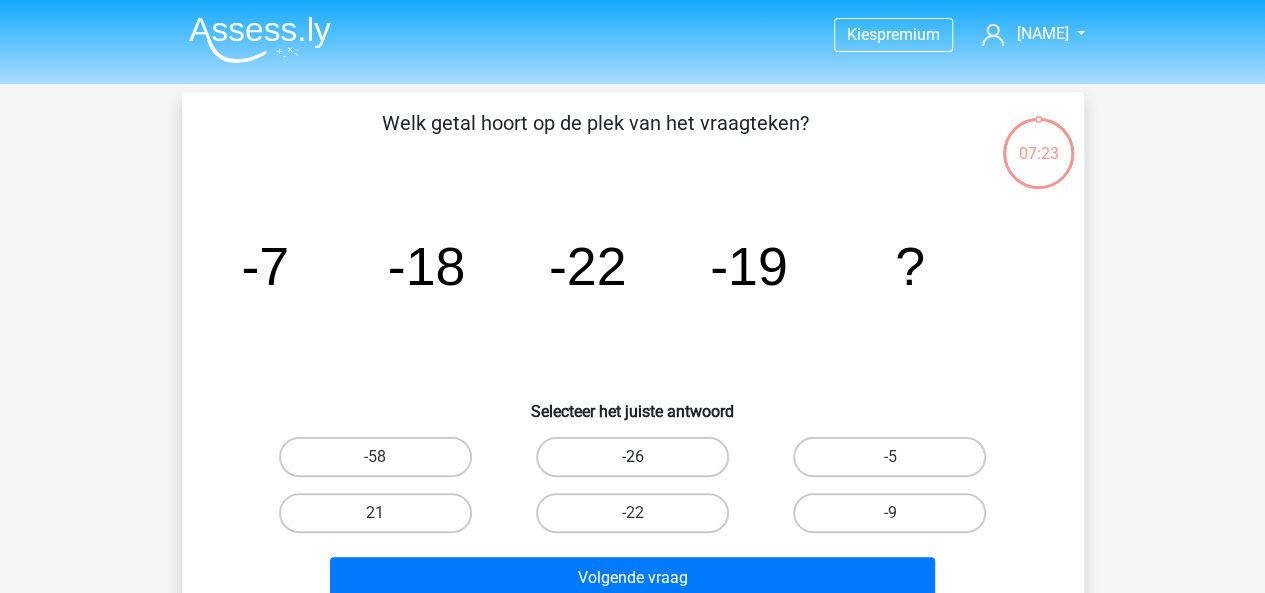 click on "-26" at bounding box center (632, 457) 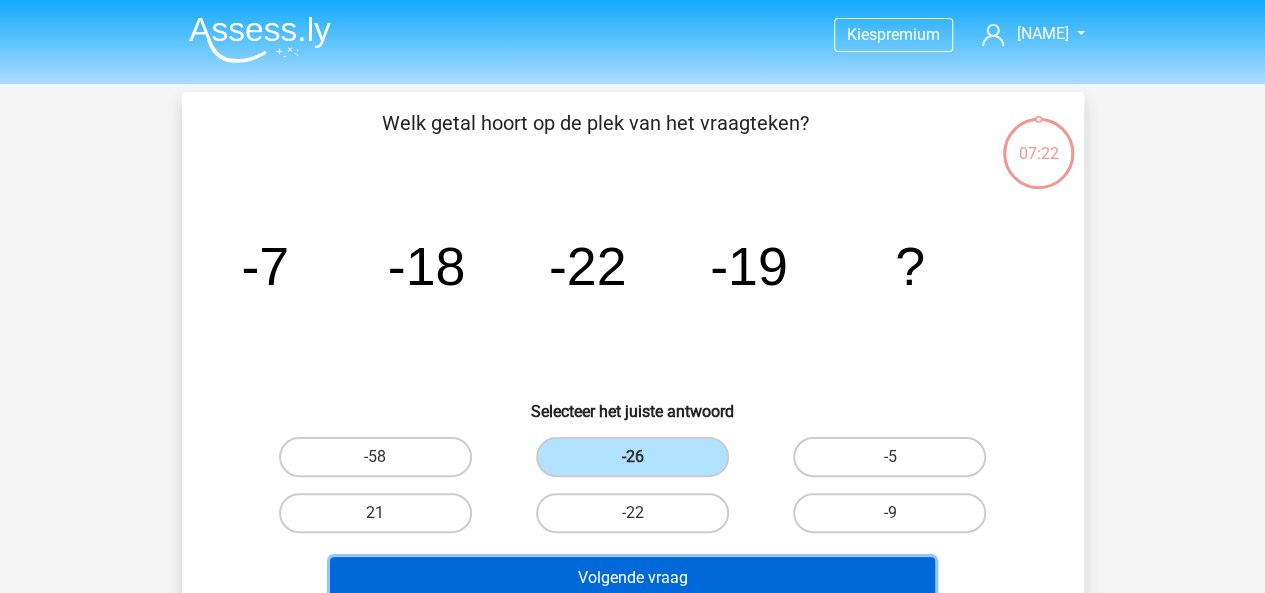 click on "Volgende vraag" at bounding box center (632, 578) 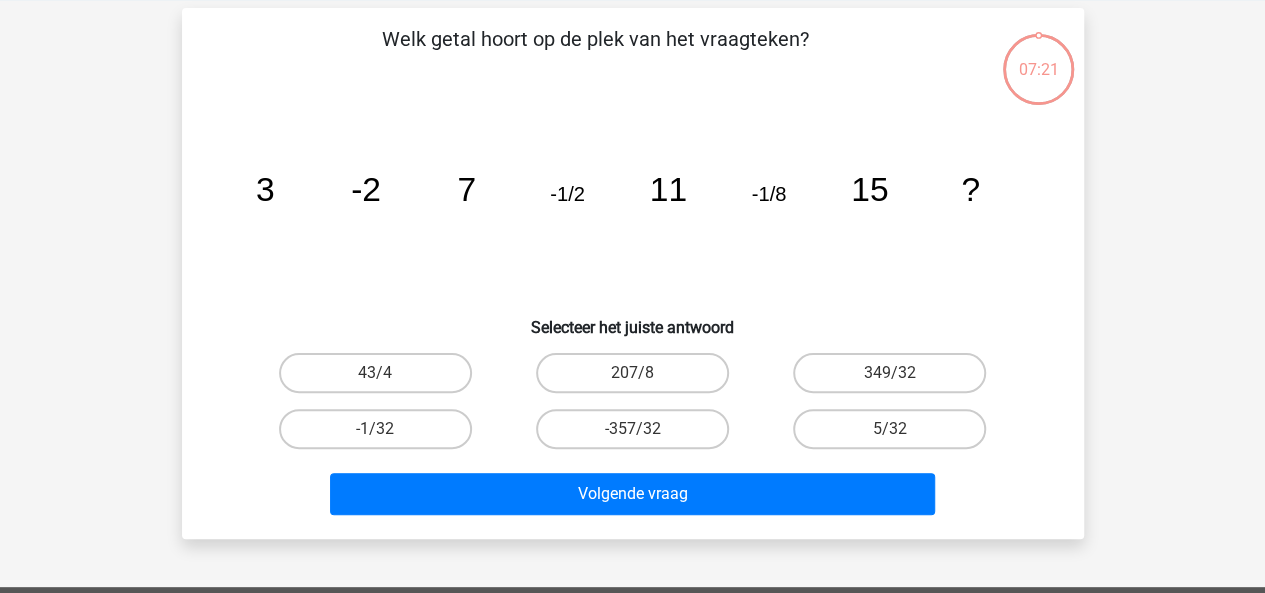 scroll, scrollTop: 92, scrollLeft: 0, axis: vertical 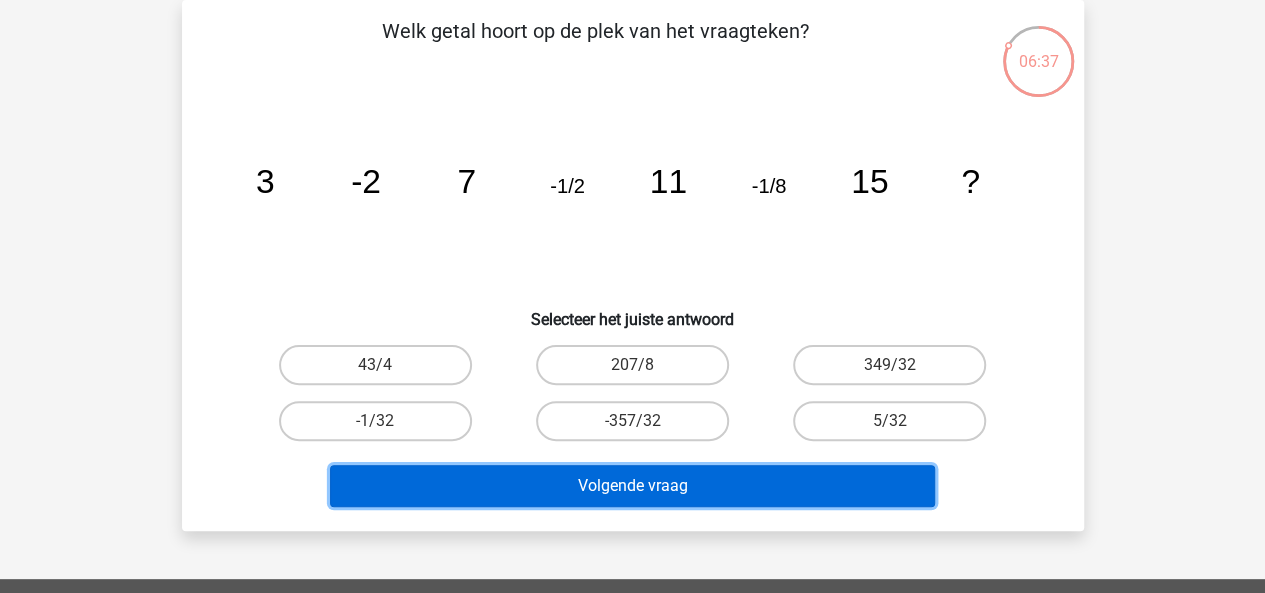 click on "Volgende vraag" at bounding box center (632, 486) 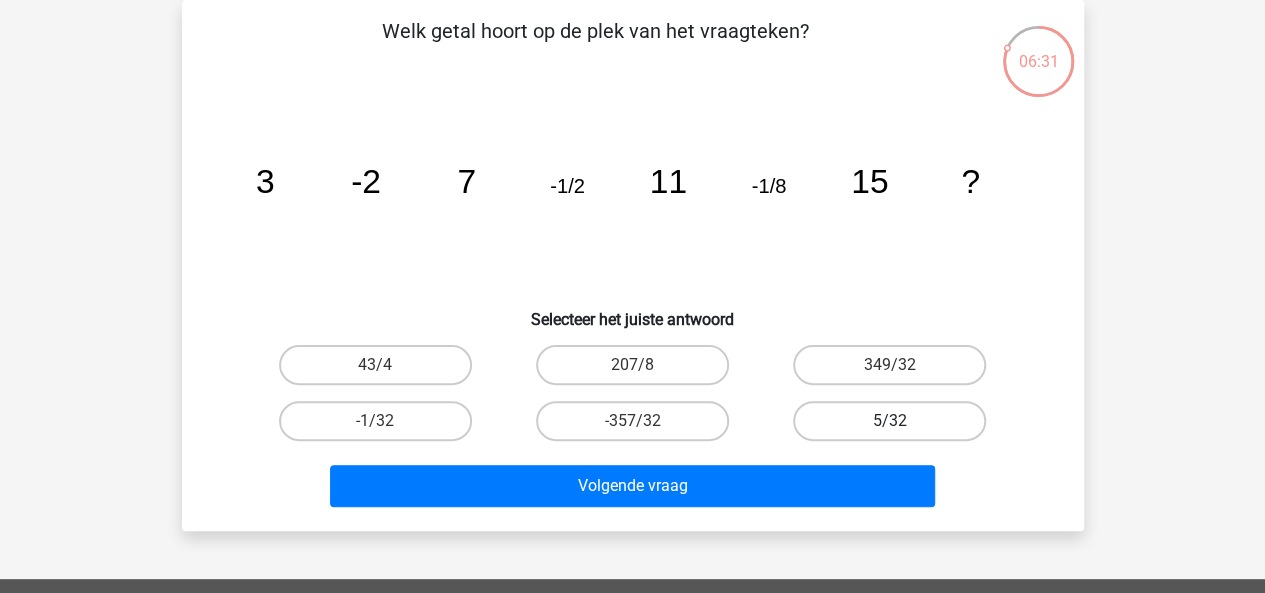 click on "5/32" at bounding box center [889, 421] 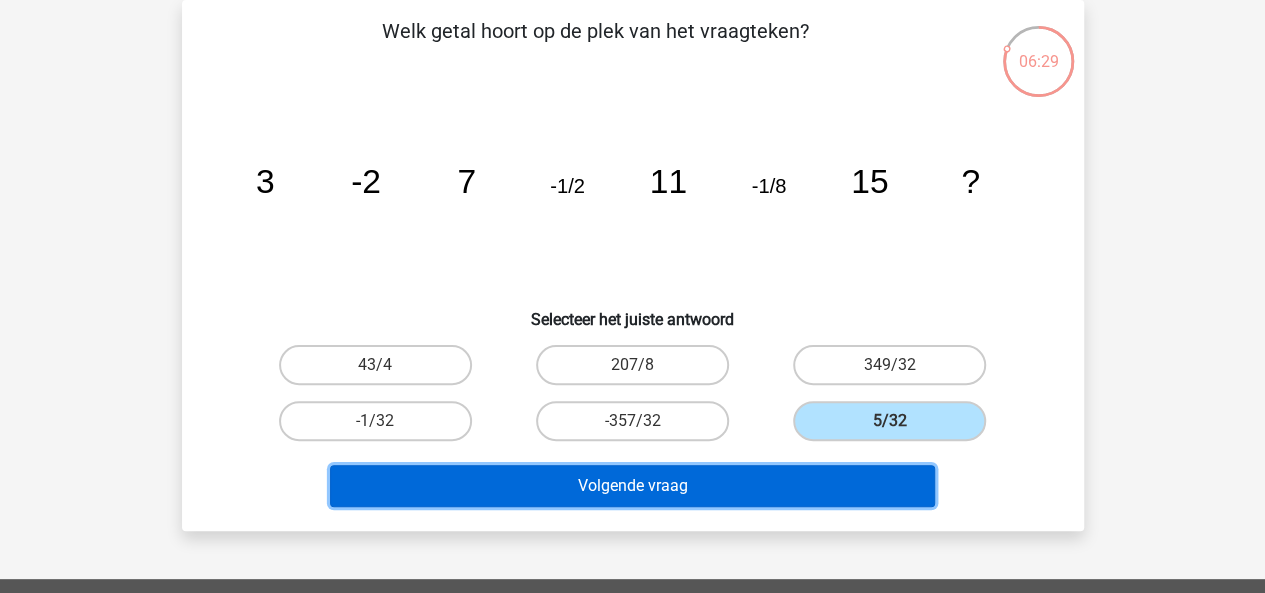 click on "Volgende vraag" at bounding box center [632, 486] 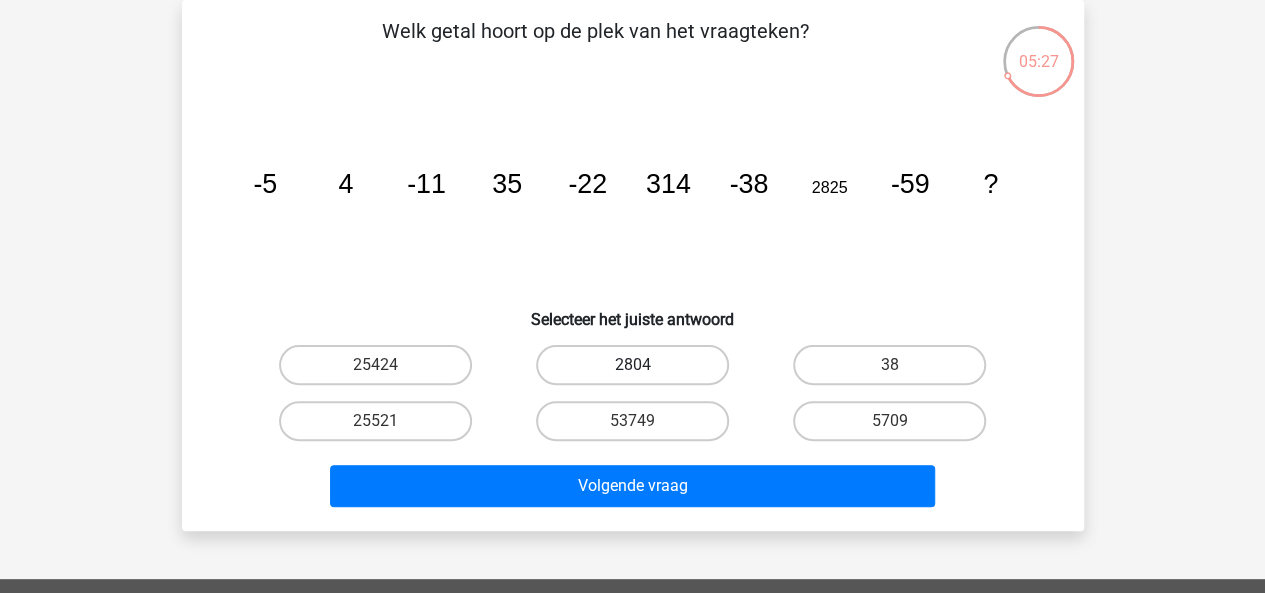 click on "2804" at bounding box center (632, 365) 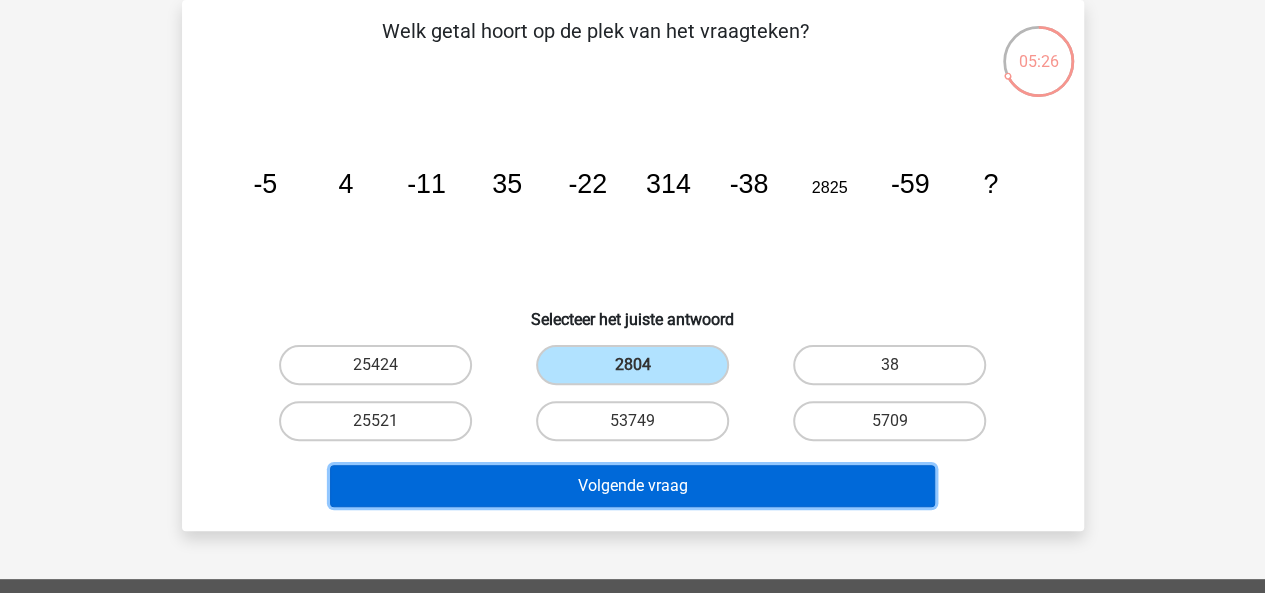 click on "Volgende vraag" at bounding box center [632, 486] 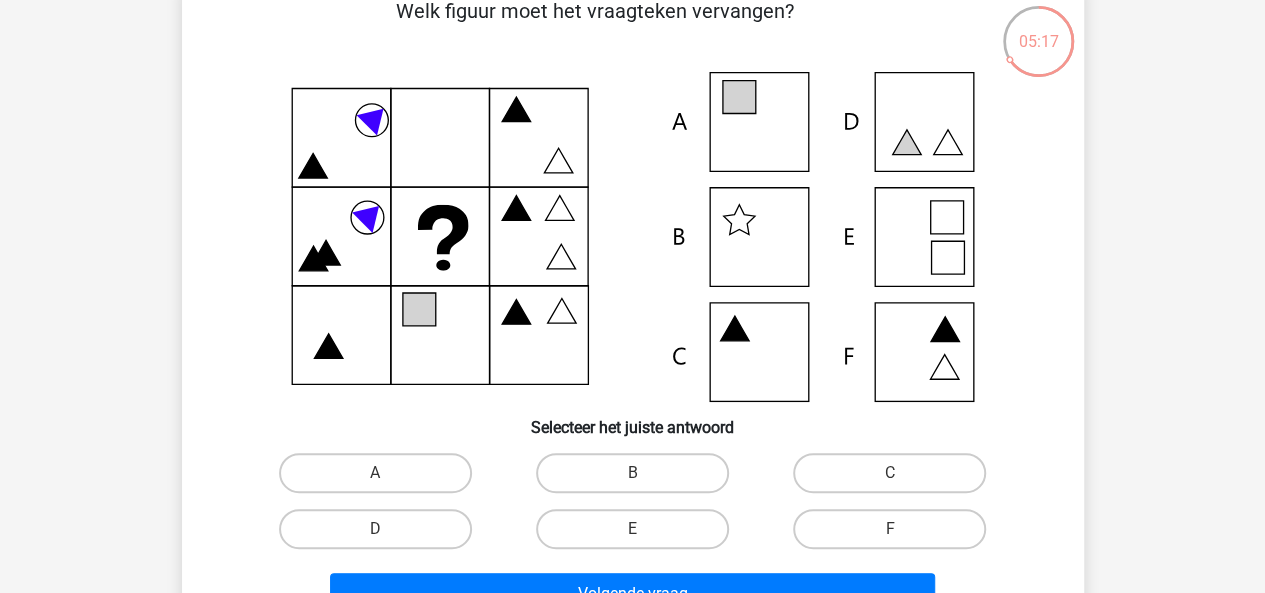 scroll, scrollTop: 115, scrollLeft: 0, axis: vertical 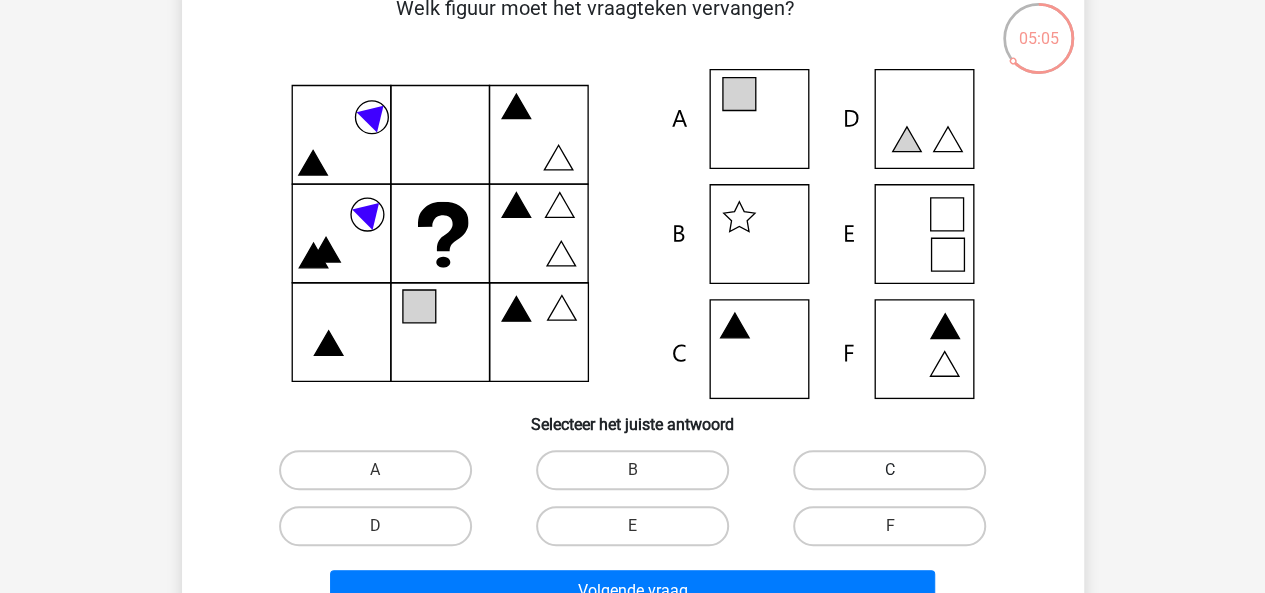 click on "C" at bounding box center [889, 470] 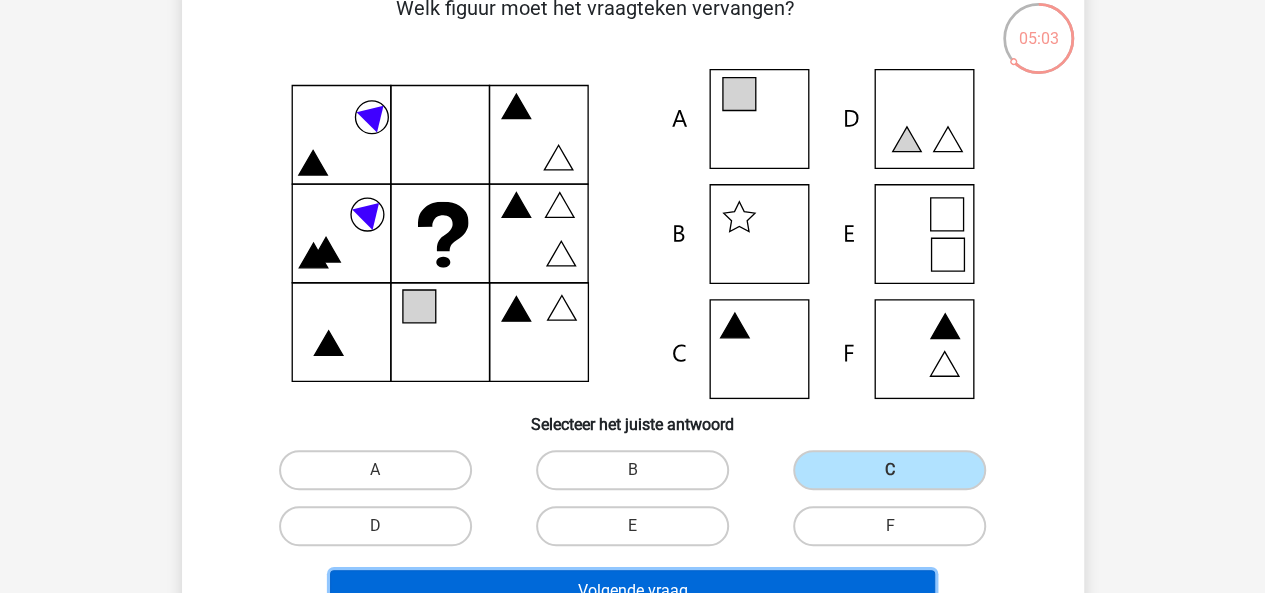click on "Volgende vraag" at bounding box center (632, 591) 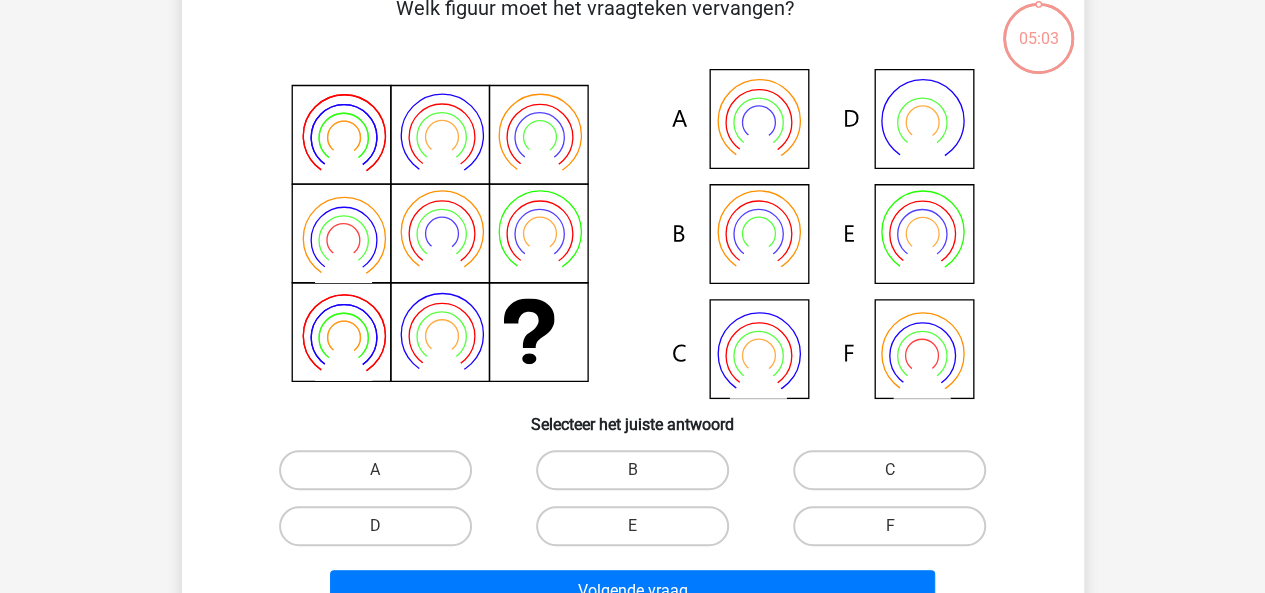 scroll, scrollTop: 92, scrollLeft: 0, axis: vertical 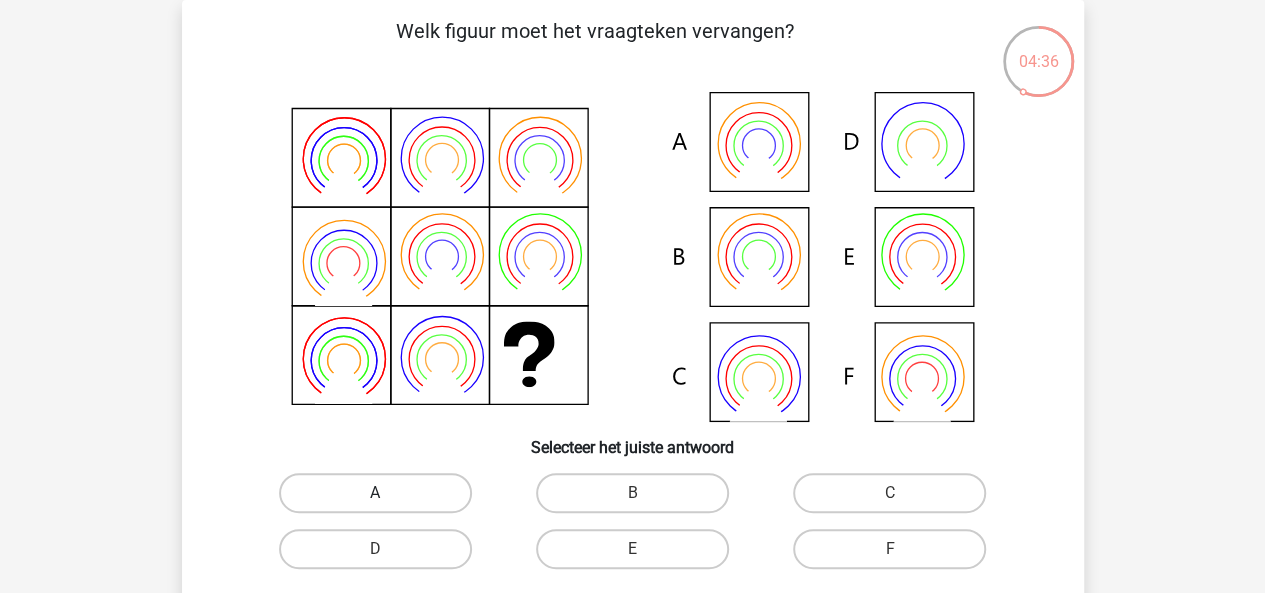 click on "A" at bounding box center [375, 493] 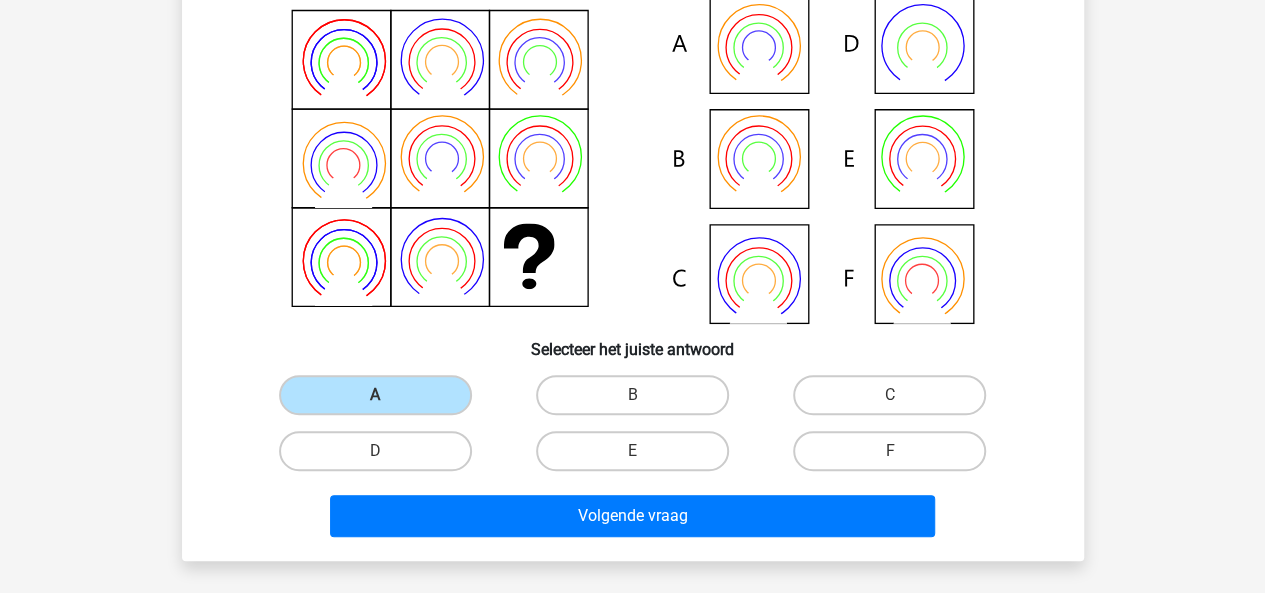 scroll, scrollTop: 192, scrollLeft: 0, axis: vertical 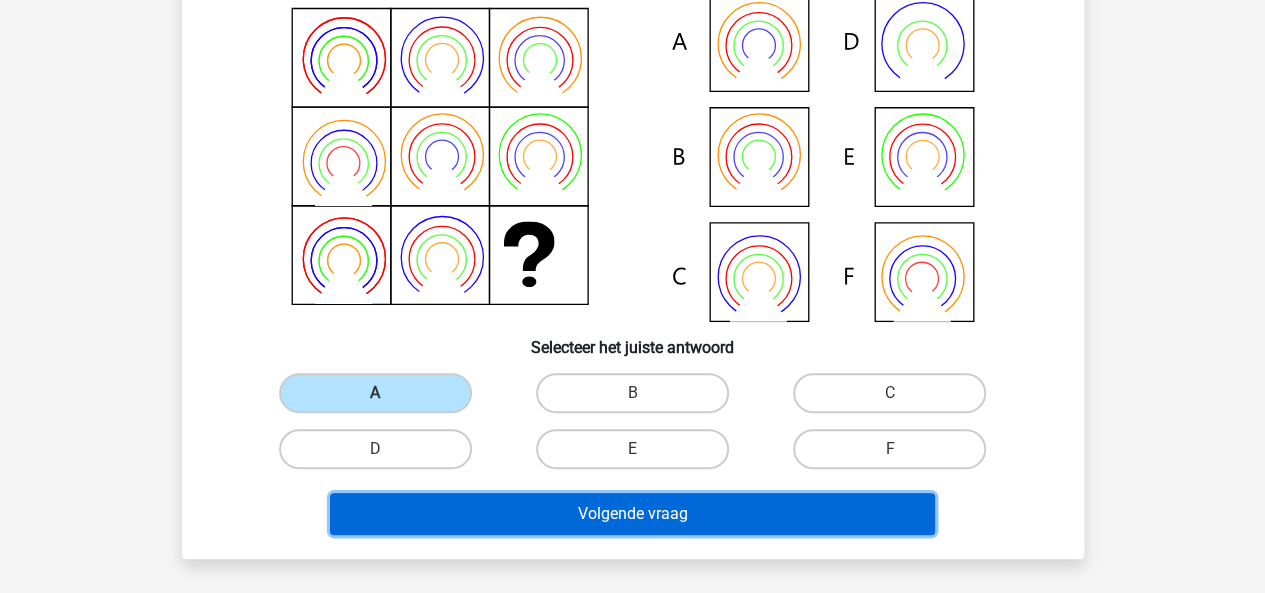 click on "Volgende vraag" at bounding box center [632, 514] 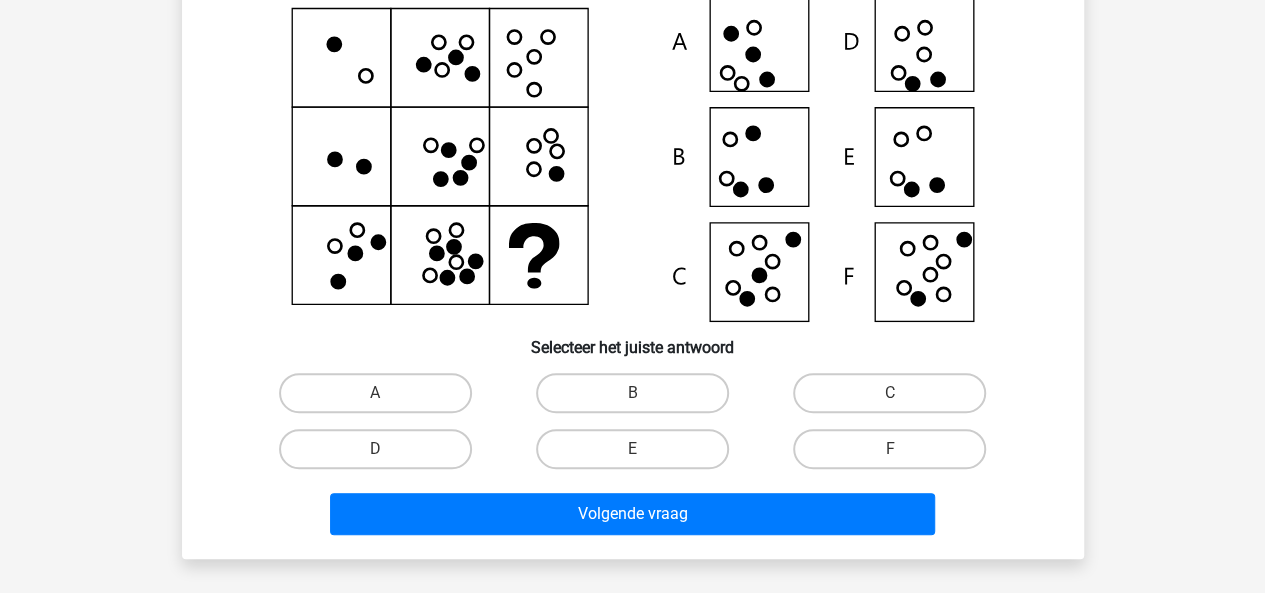 scroll, scrollTop: 92, scrollLeft: 0, axis: vertical 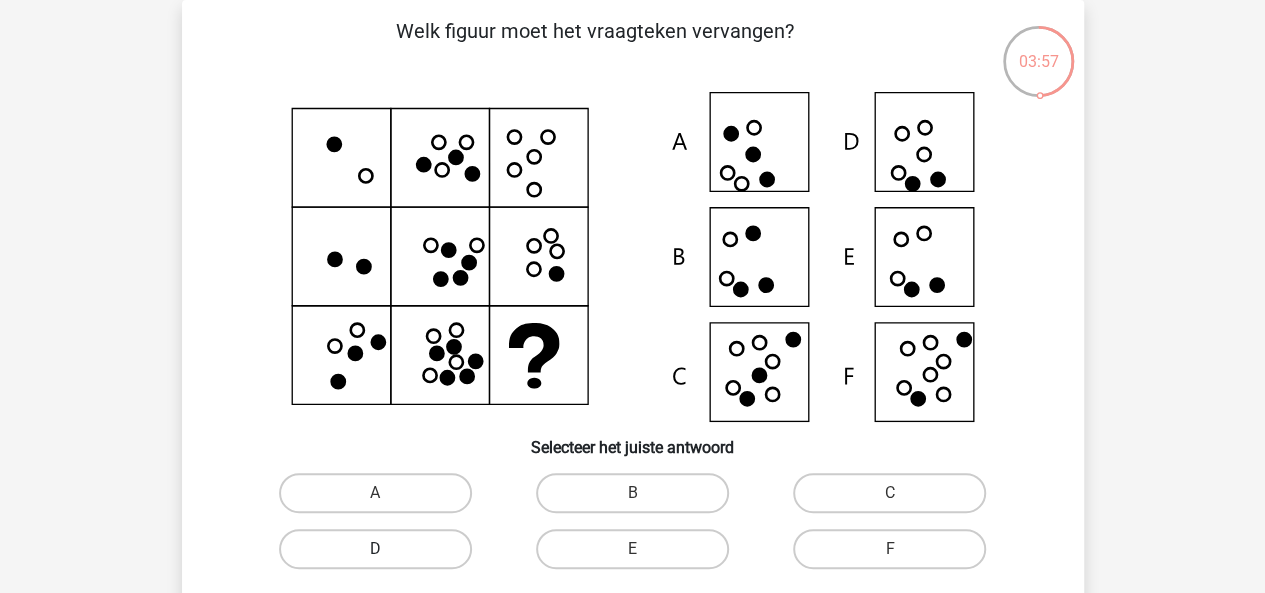 click on "D" at bounding box center [375, 549] 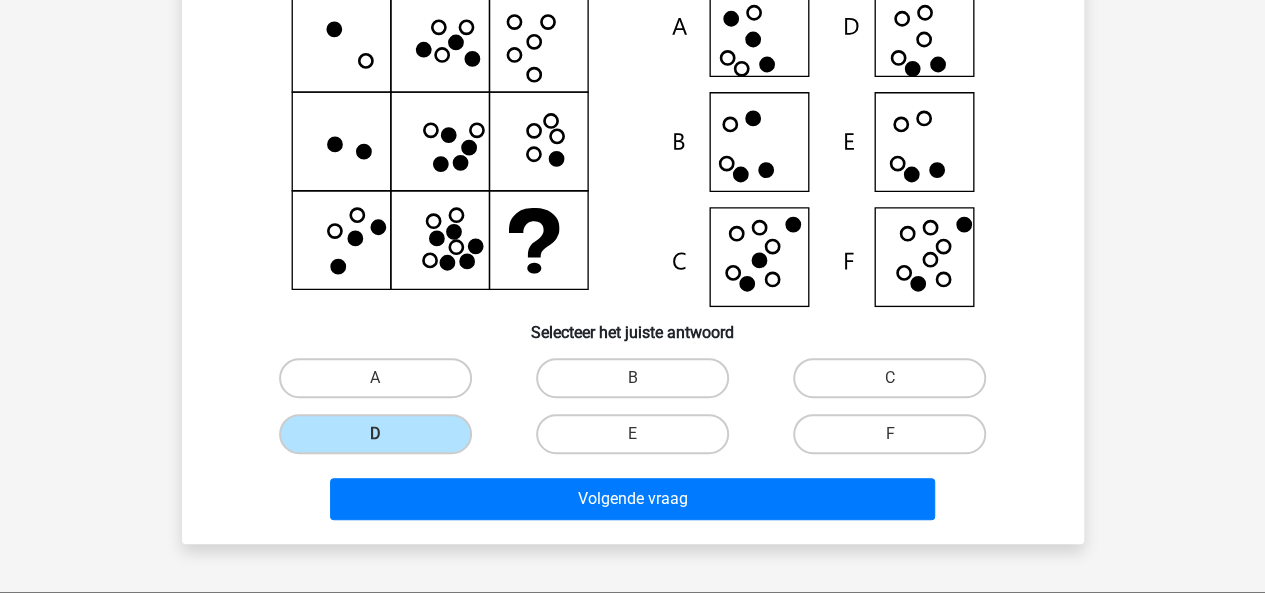 scroll, scrollTop: 223, scrollLeft: 0, axis: vertical 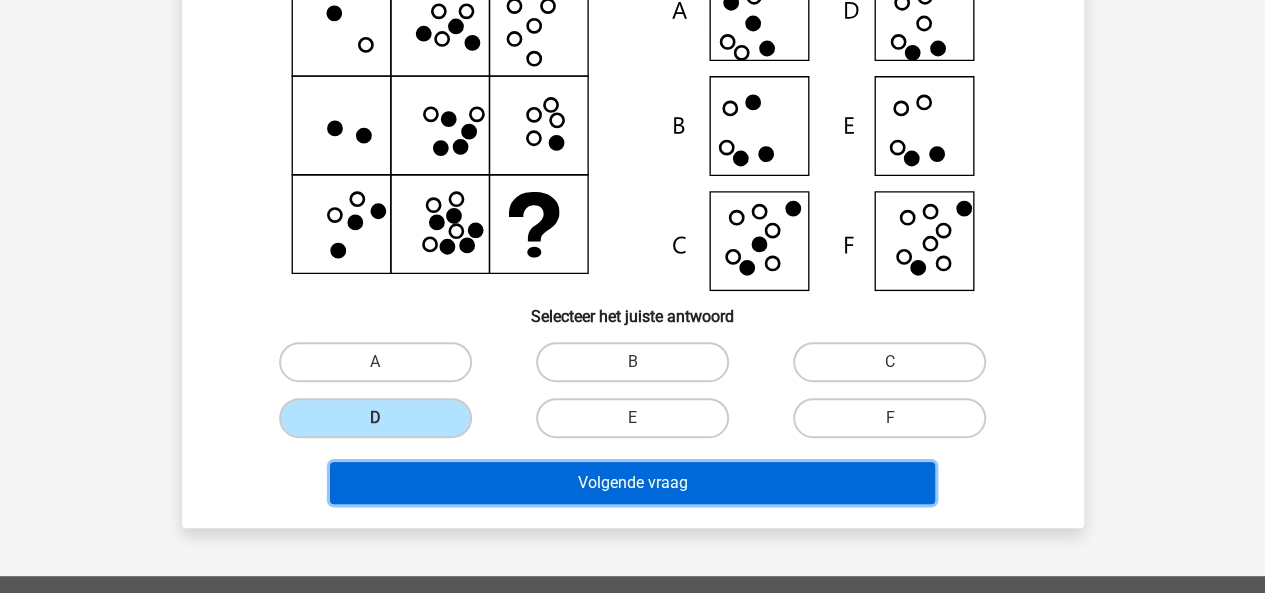 click on "Volgende vraag" at bounding box center [632, 483] 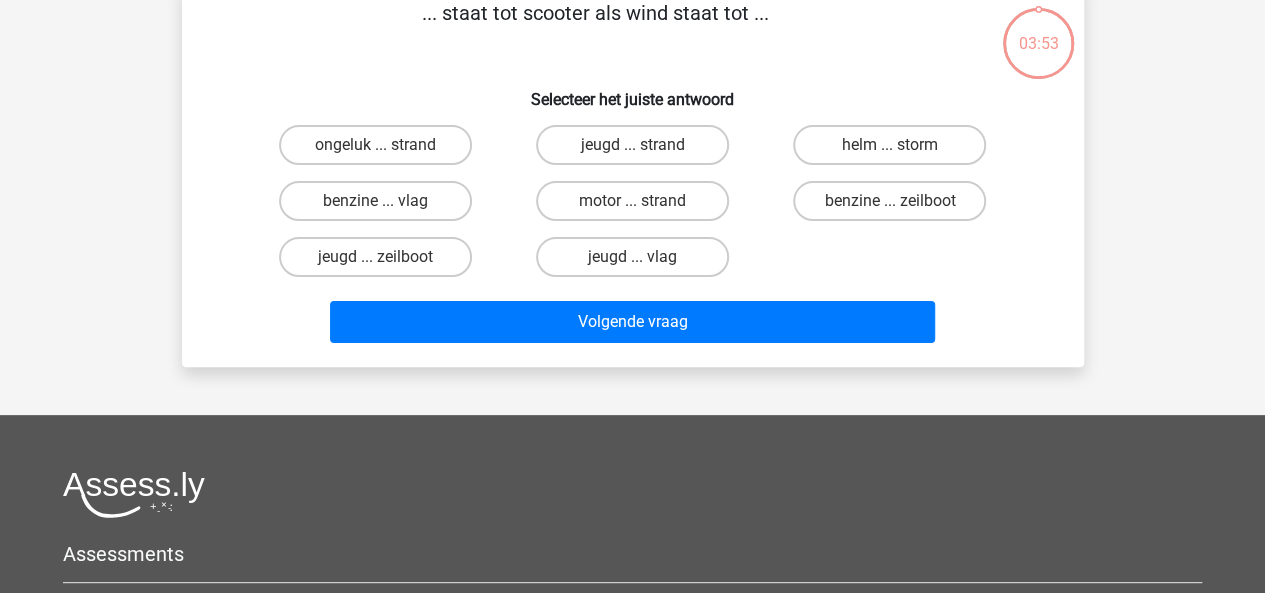 scroll, scrollTop: 92, scrollLeft: 0, axis: vertical 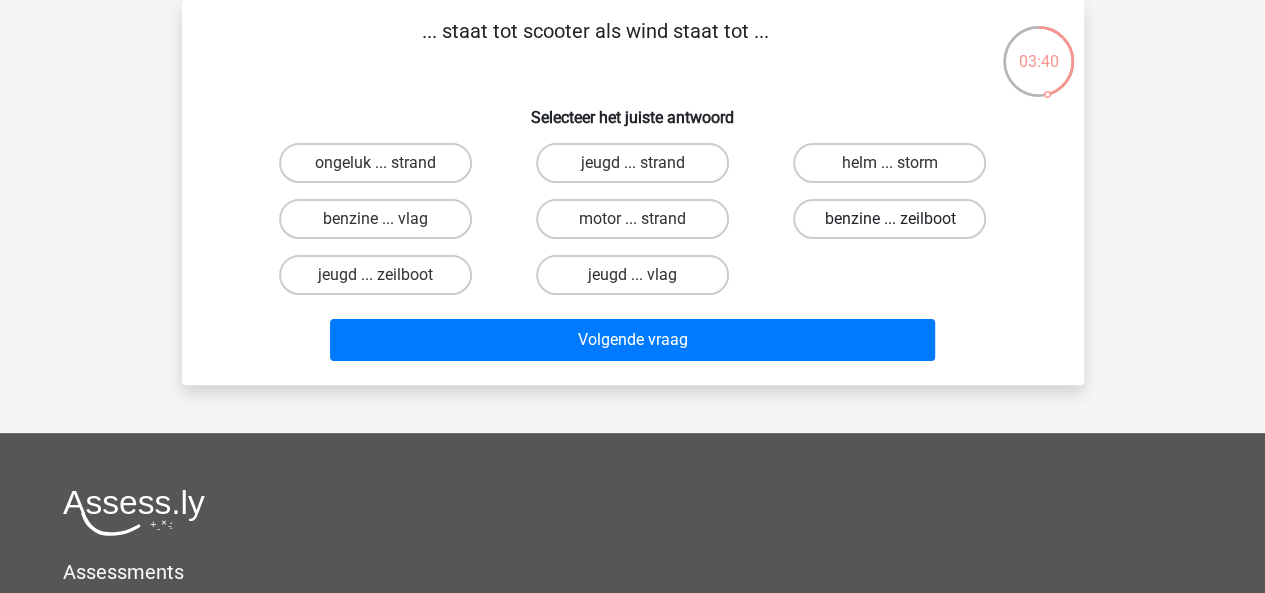 click on "benzine ... zeilboot" at bounding box center [889, 219] 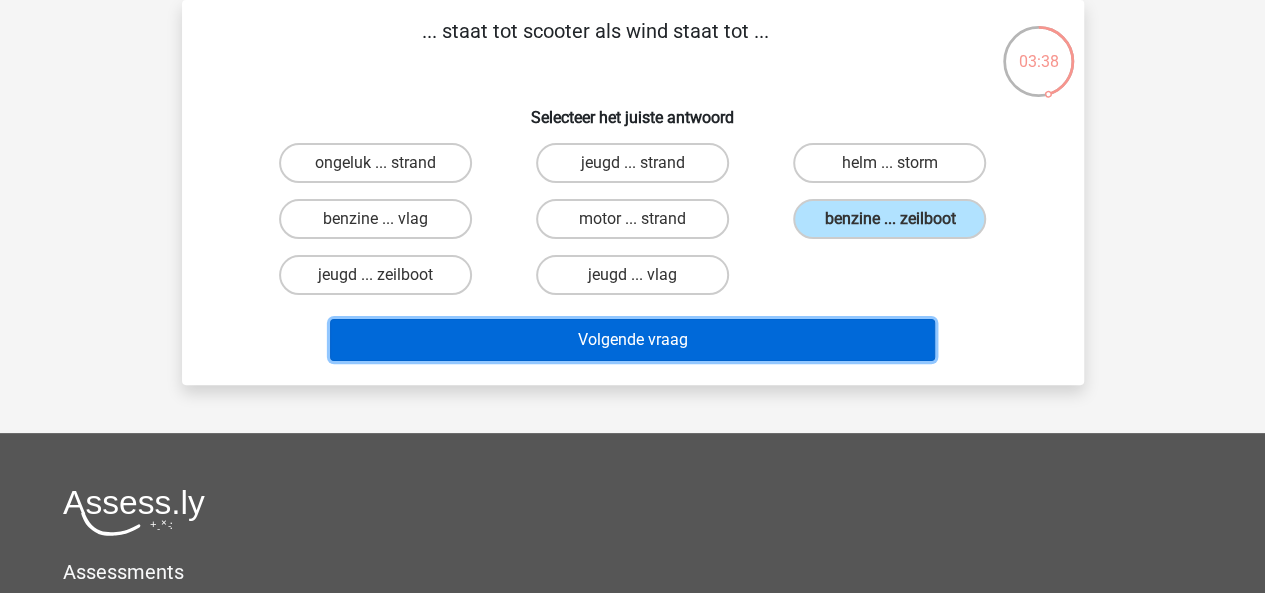click on "Volgende vraag" at bounding box center (632, 340) 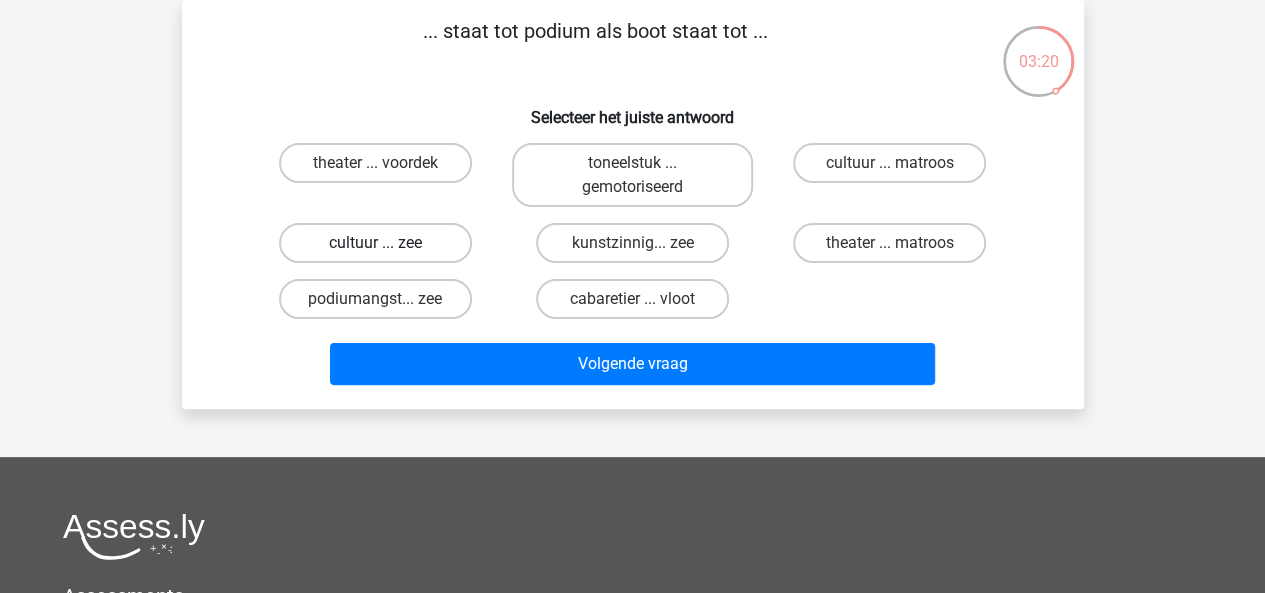 click on "cultuur ... zee" at bounding box center (375, 243) 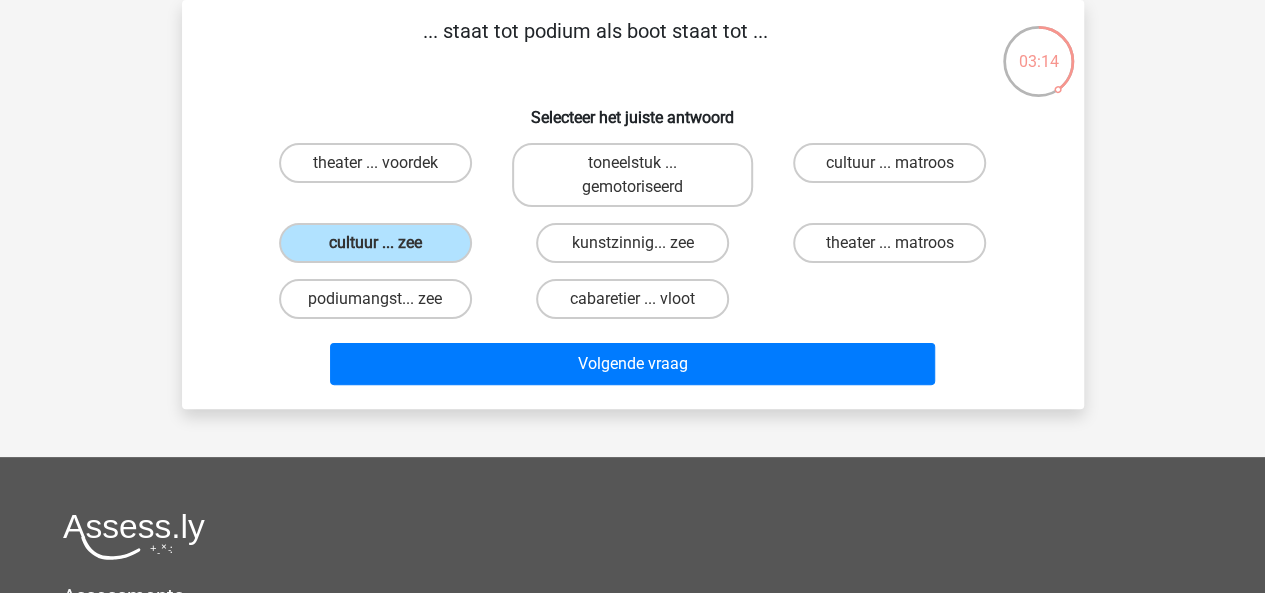 click on "cultuur ... zee" at bounding box center (381, 249) 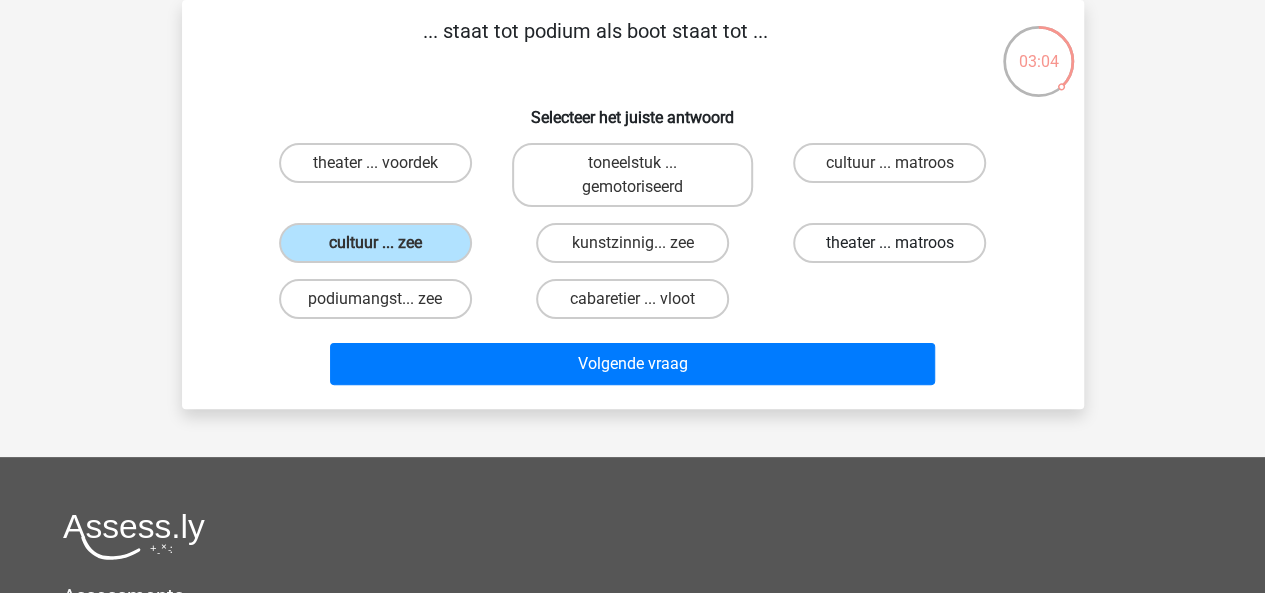 click on "theater ... matroos" at bounding box center (889, 243) 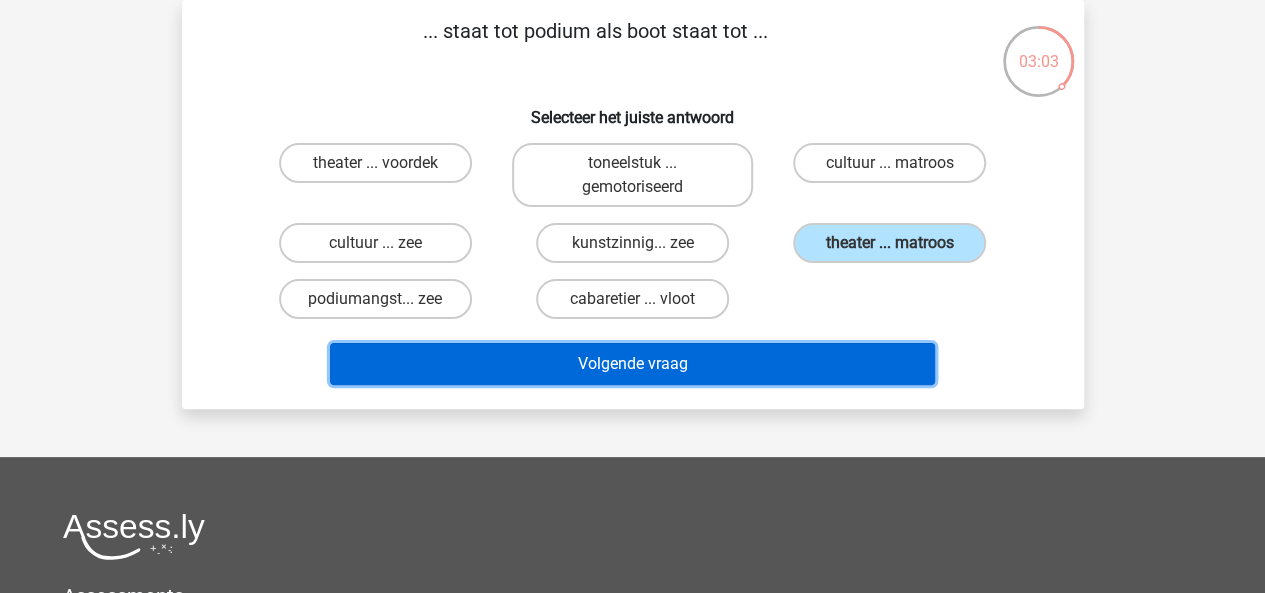 click on "Volgende vraag" at bounding box center [632, 364] 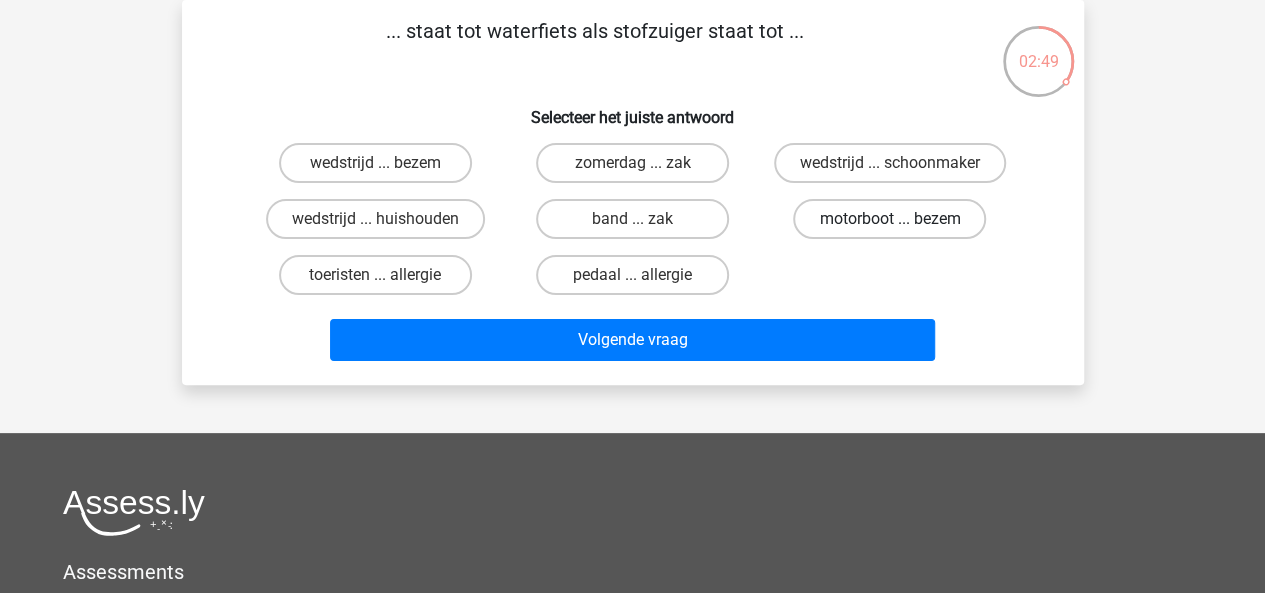 click on "motorboot ... bezem" at bounding box center [889, 219] 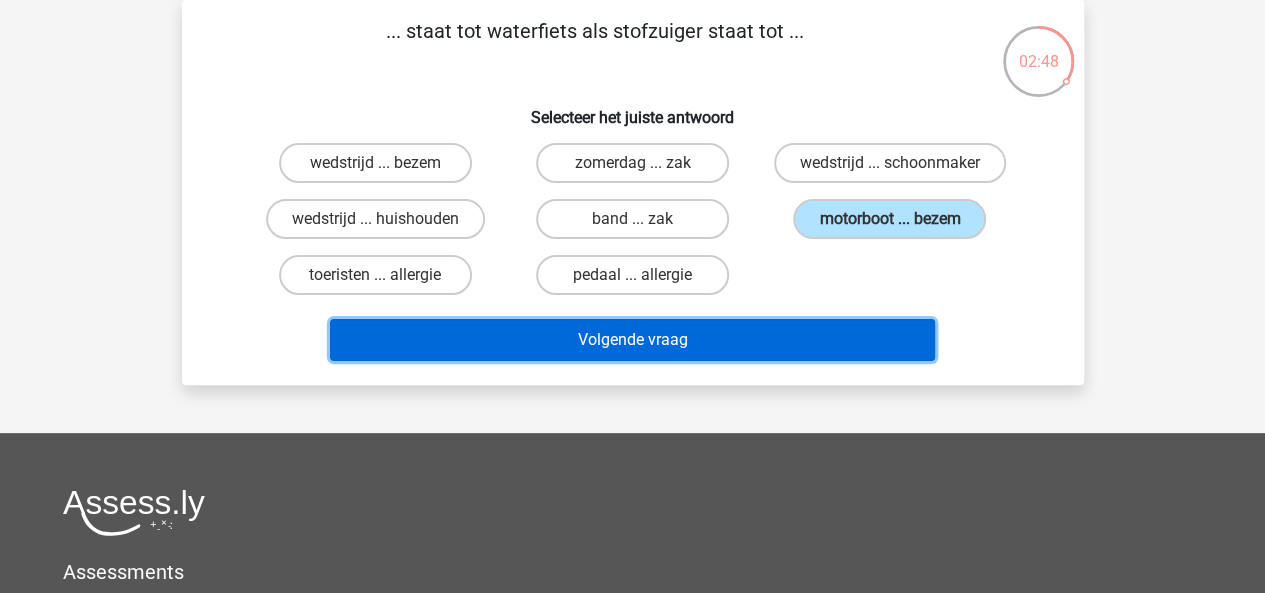 click on "Volgende vraag" at bounding box center (632, 340) 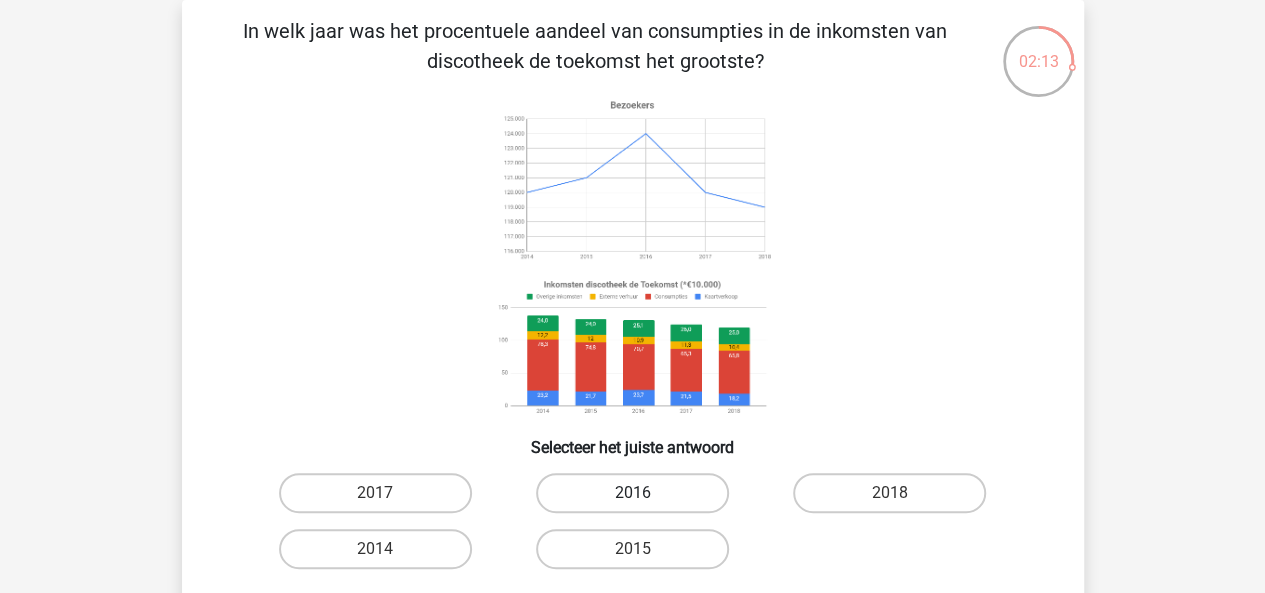 click on "2016" at bounding box center (375, 493) 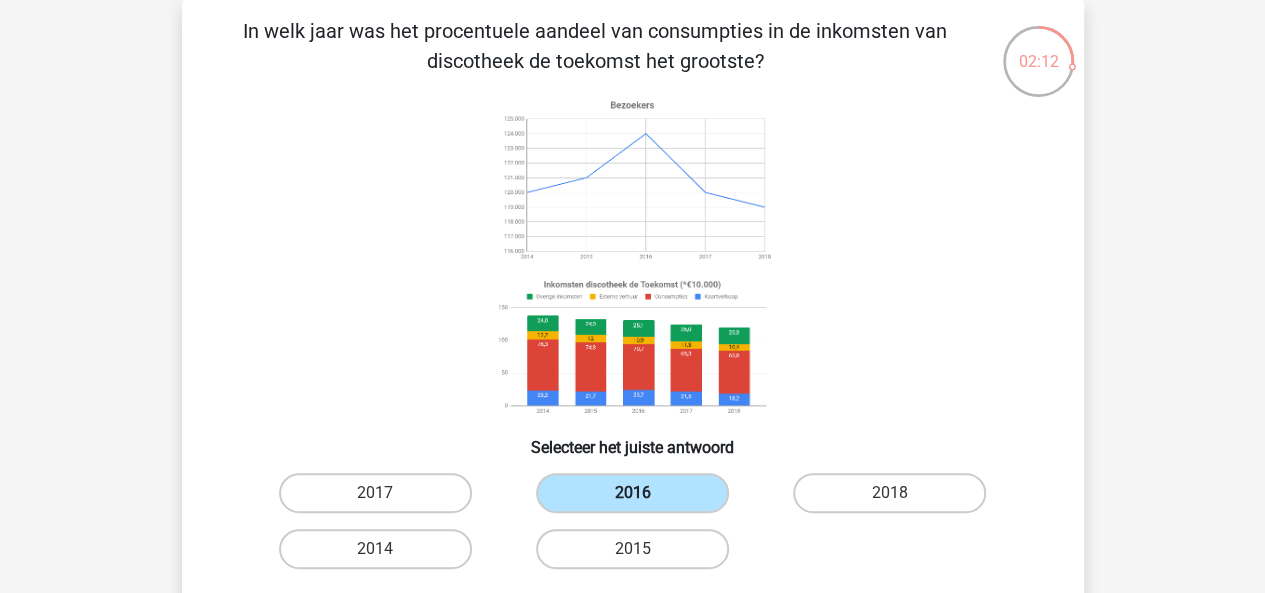 click on "2016" at bounding box center [632, 493] 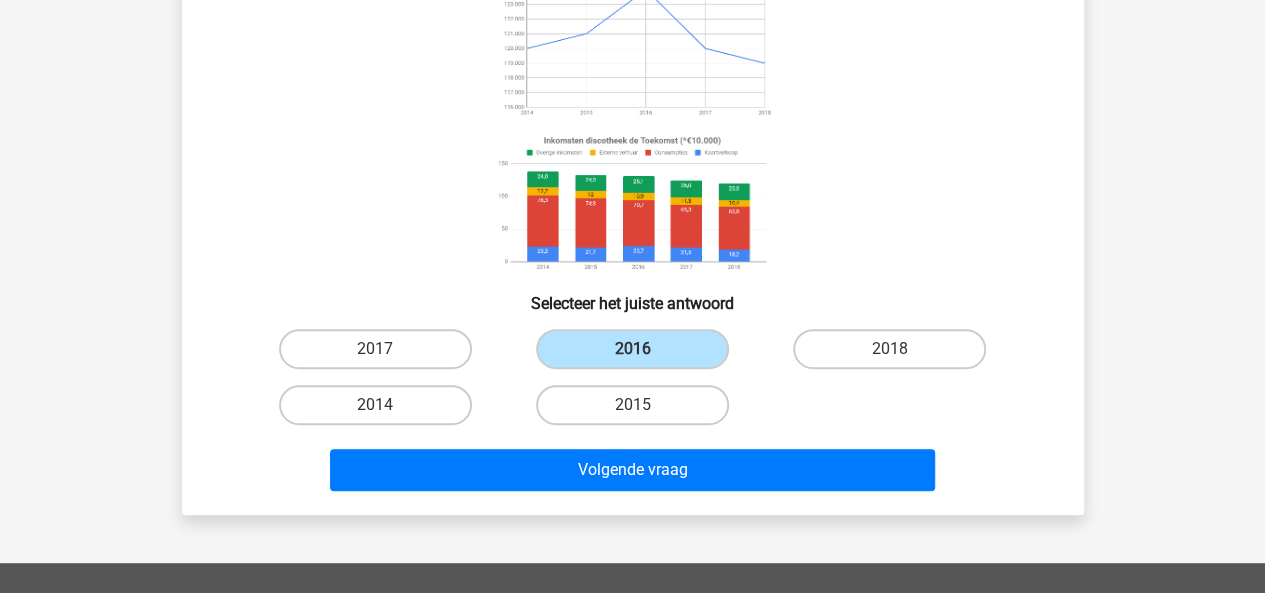 scroll, scrollTop: 228, scrollLeft: 0, axis: vertical 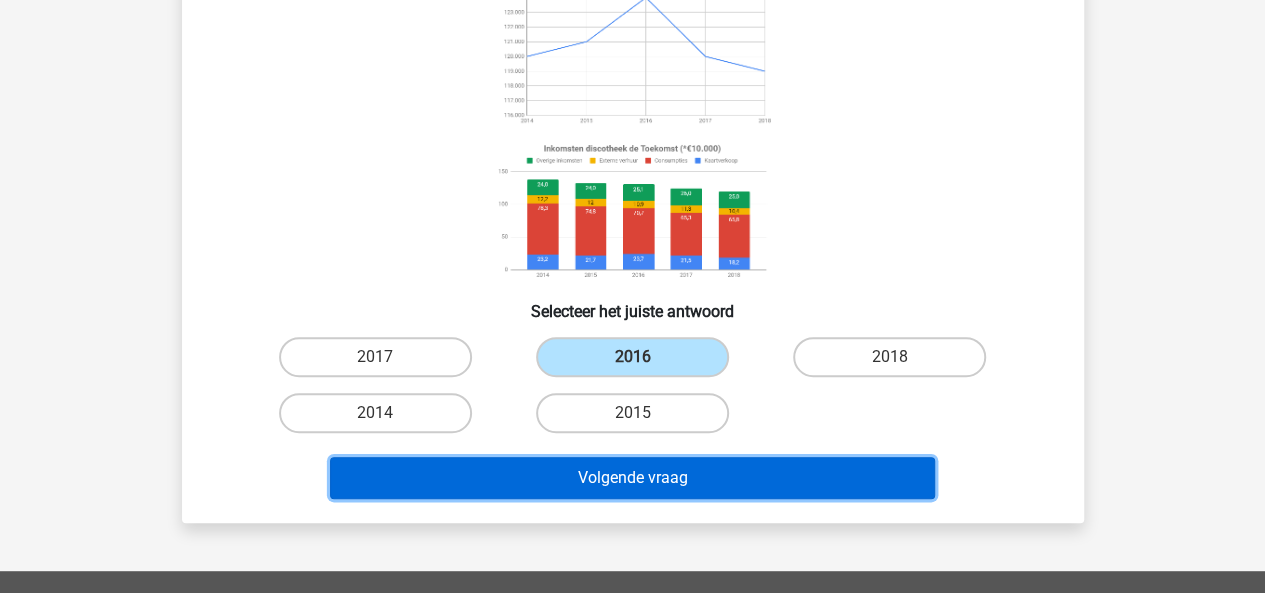 click on "Volgende vraag" at bounding box center [632, 478] 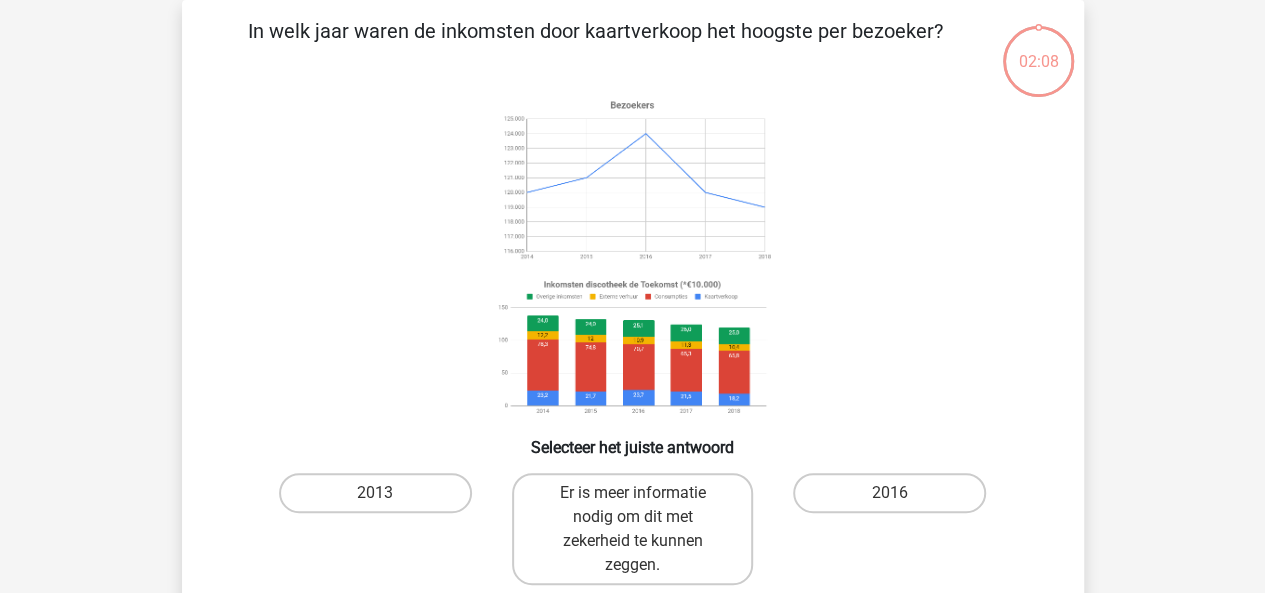 scroll, scrollTop: 92, scrollLeft: 0, axis: vertical 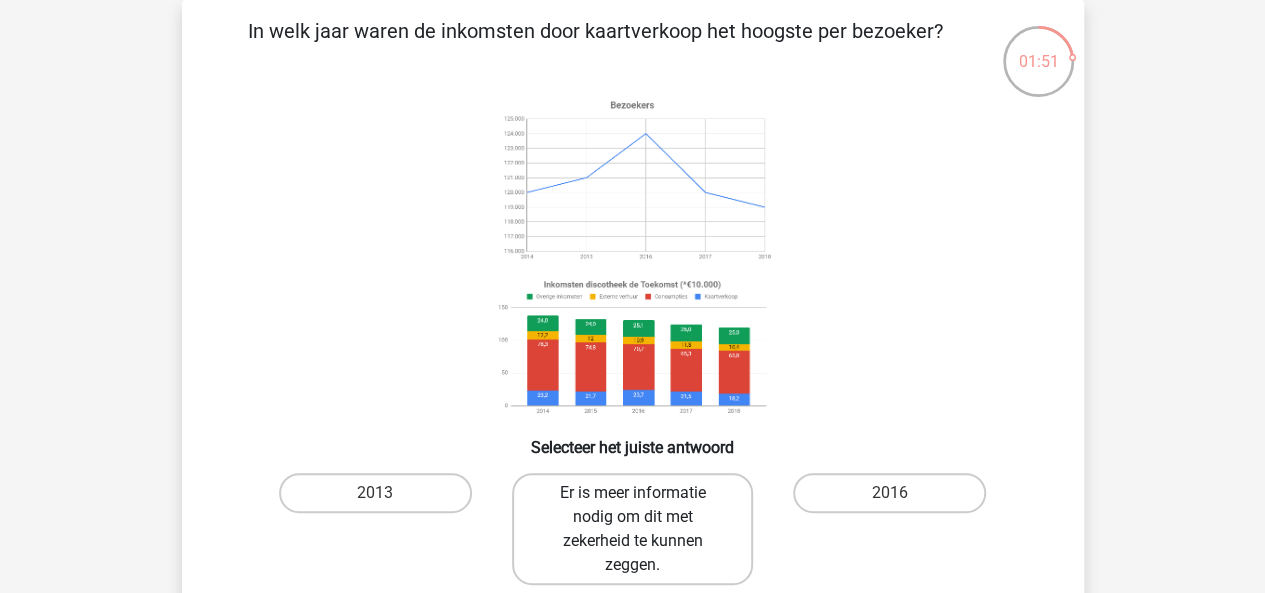 click on "Er is meer informatie nodig om dit met zekerheid te kunnen zeggen." at bounding box center [632, 529] 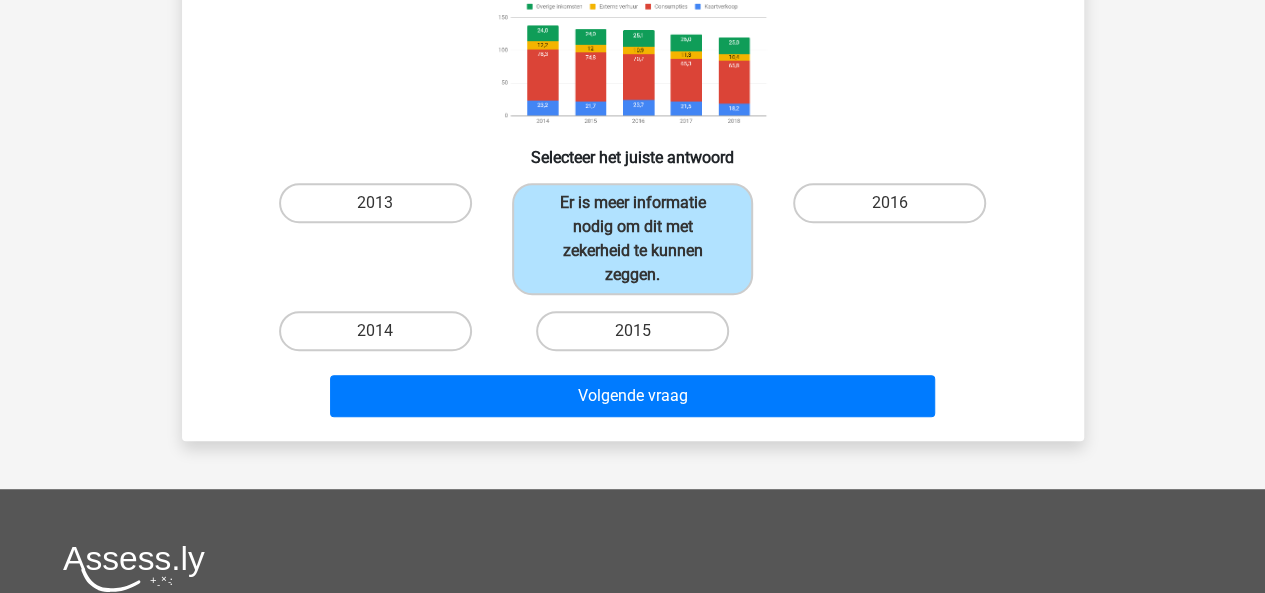 scroll, scrollTop: 354, scrollLeft: 0, axis: vertical 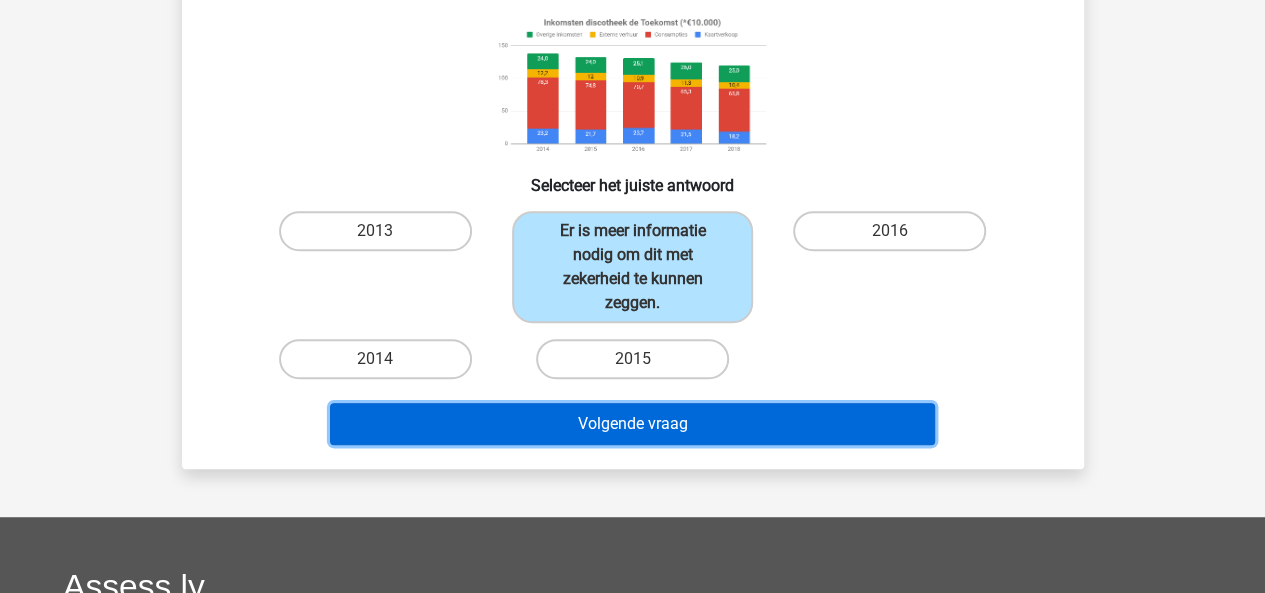 click on "Volgende vraag" at bounding box center [632, 424] 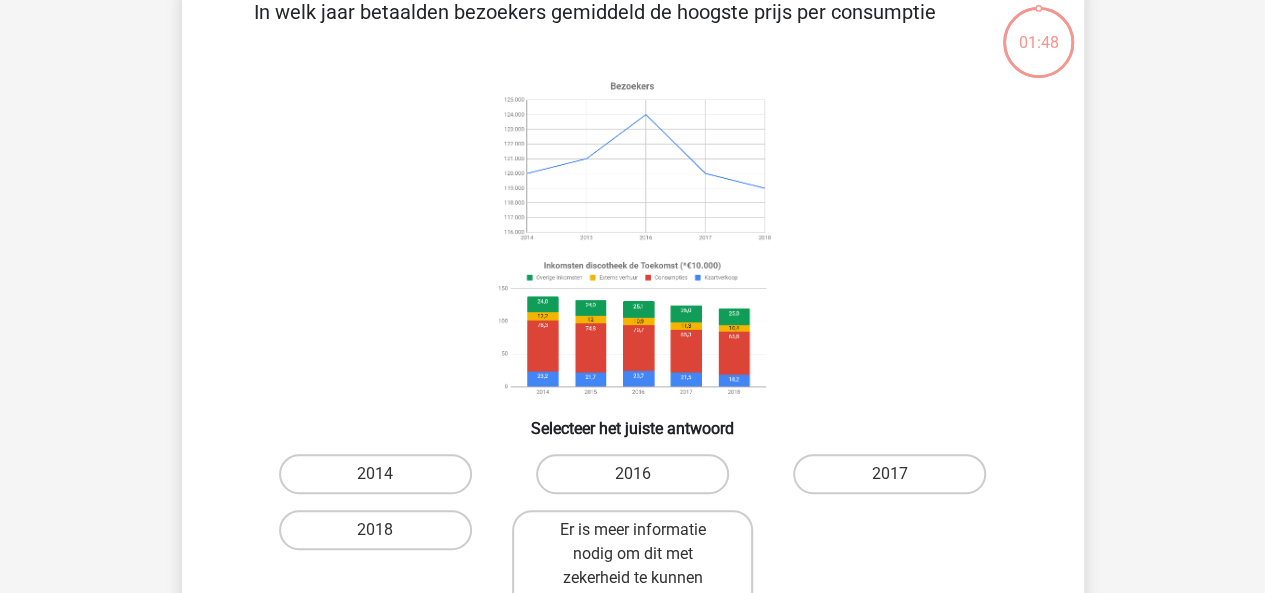 click on "In welk jaar betaalden bezoekers gemiddeld de hoogste prijs per consumptie
Selecteer het juiste antwoord
2014
2016" at bounding box center [633, 346] 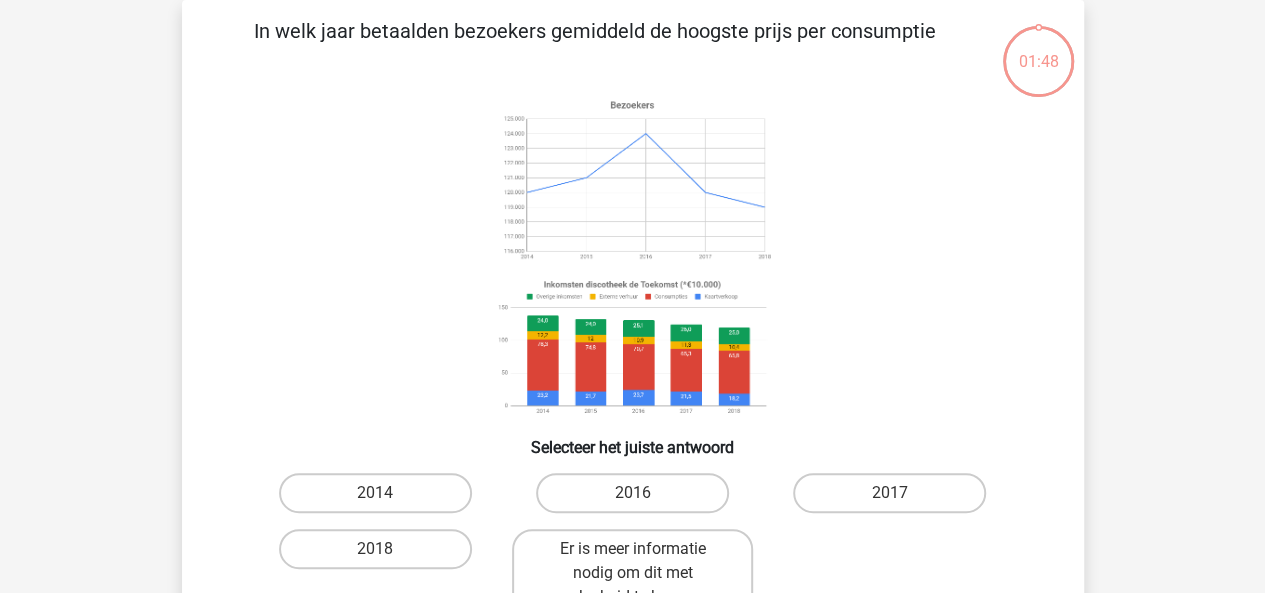 scroll, scrollTop: 92, scrollLeft: 0, axis: vertical 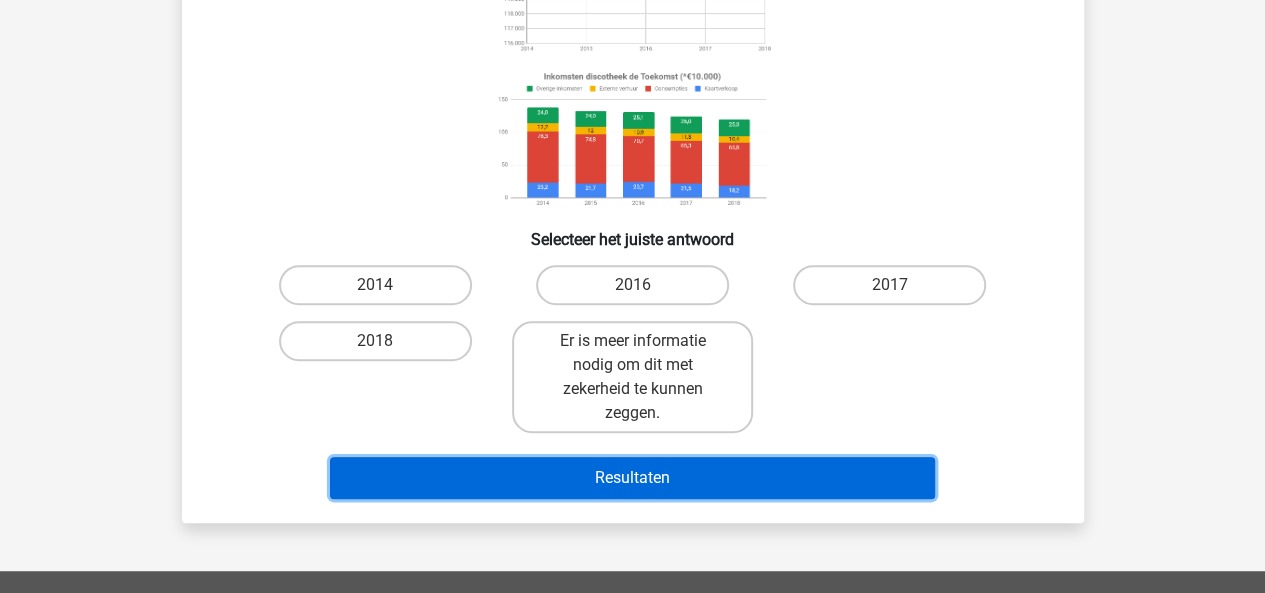 click on "Resultaten" at bounding box center (632, 478) 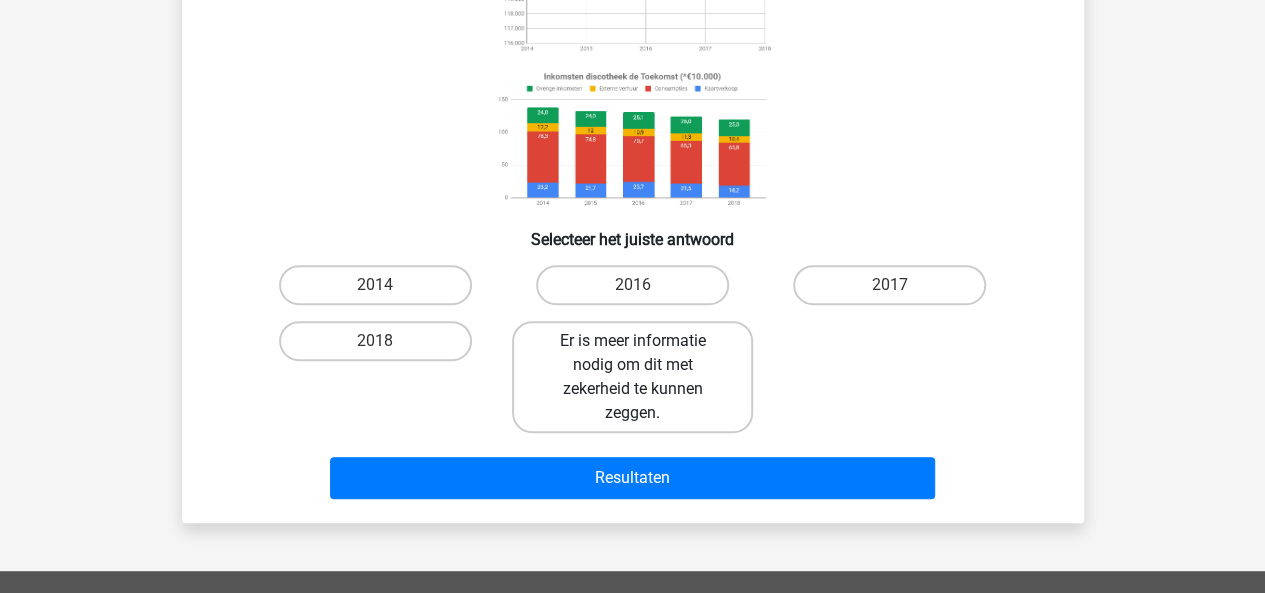click on "Er is meer informatie nodig om dit met zekerheid te kunnen zeggen." at bounding box center [632, 377] 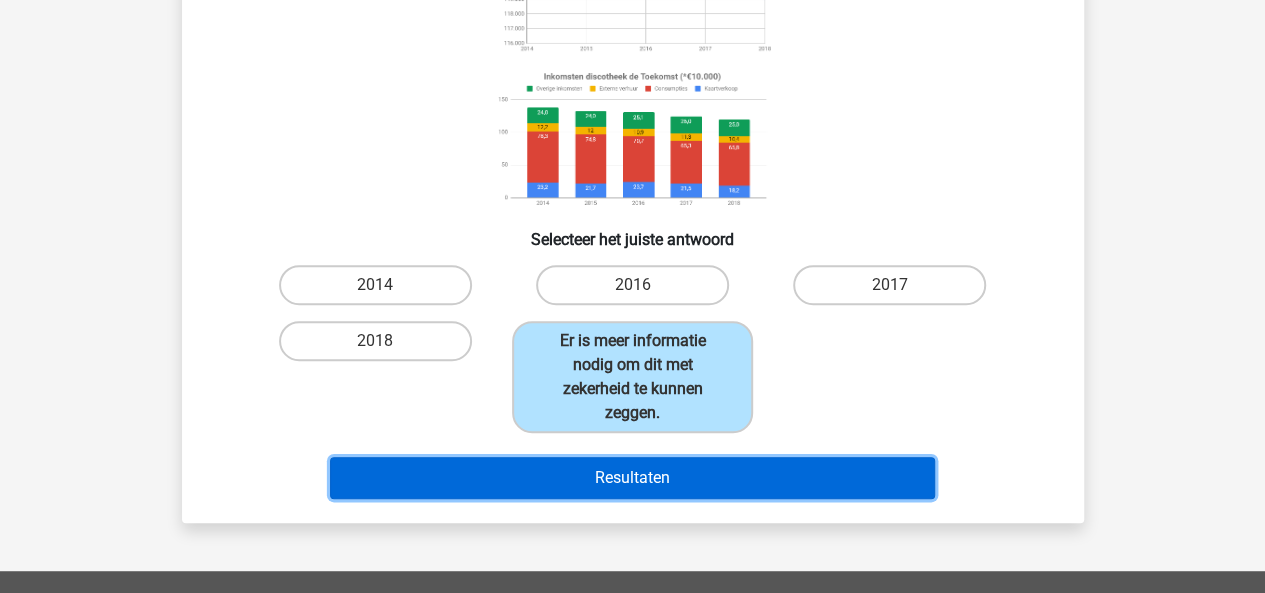 click on "Resultaten" at bounding box center [632, 478] 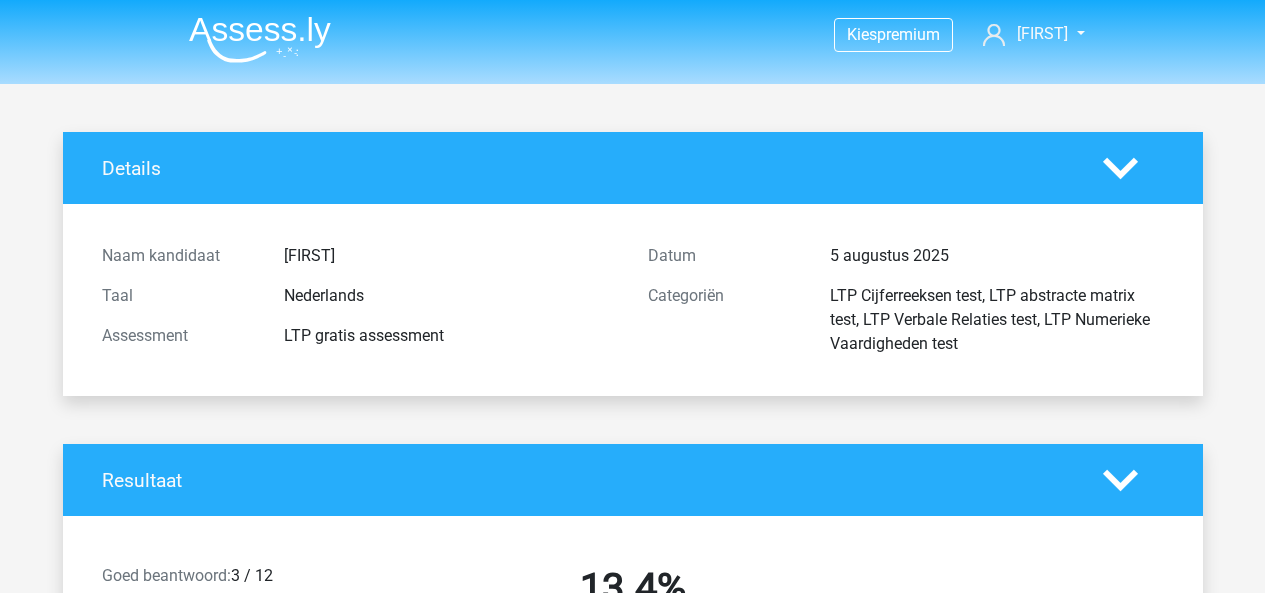 scroll, scrollTop: 0, scrollLeft: 0, axis: both 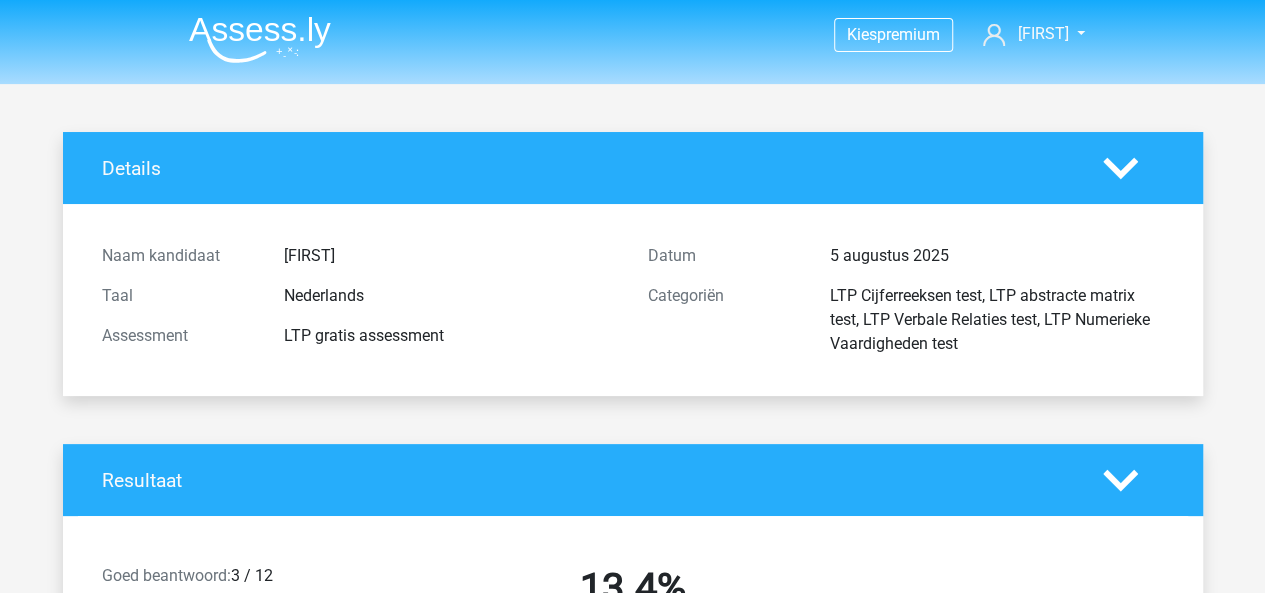 drag, startPoint x: 0, startPoint y: 0, endPoint x: 1230, endPoint y: 215, distance: 1248.6493 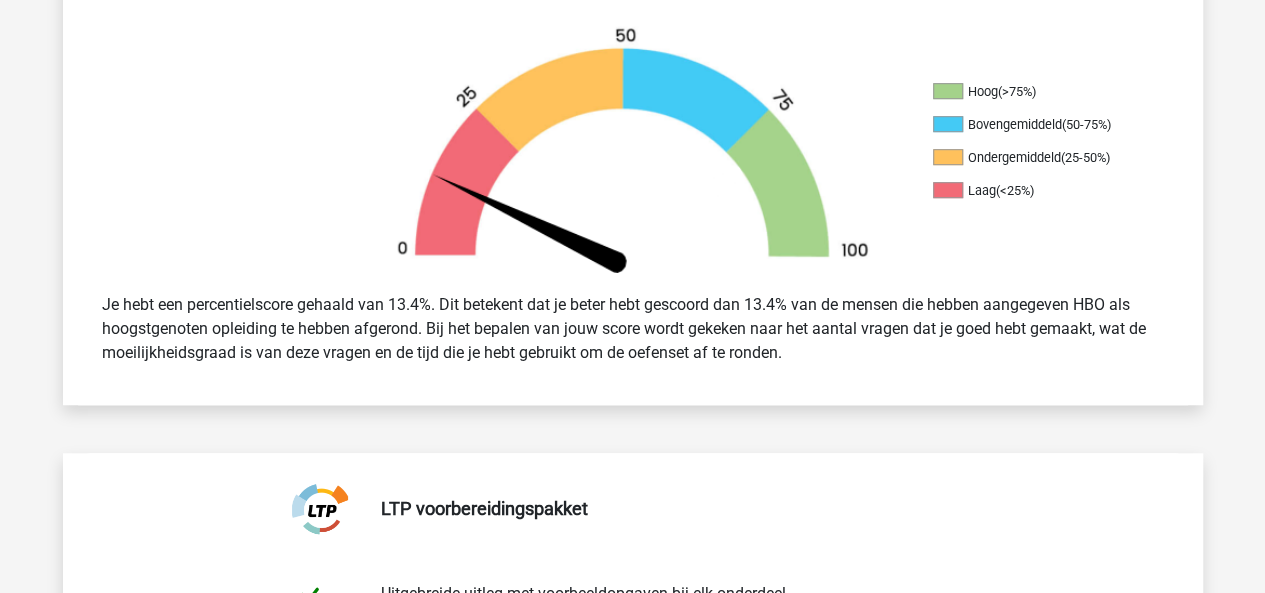 scroll, scrollTop: 0, scrollLeft: 0, axis: both 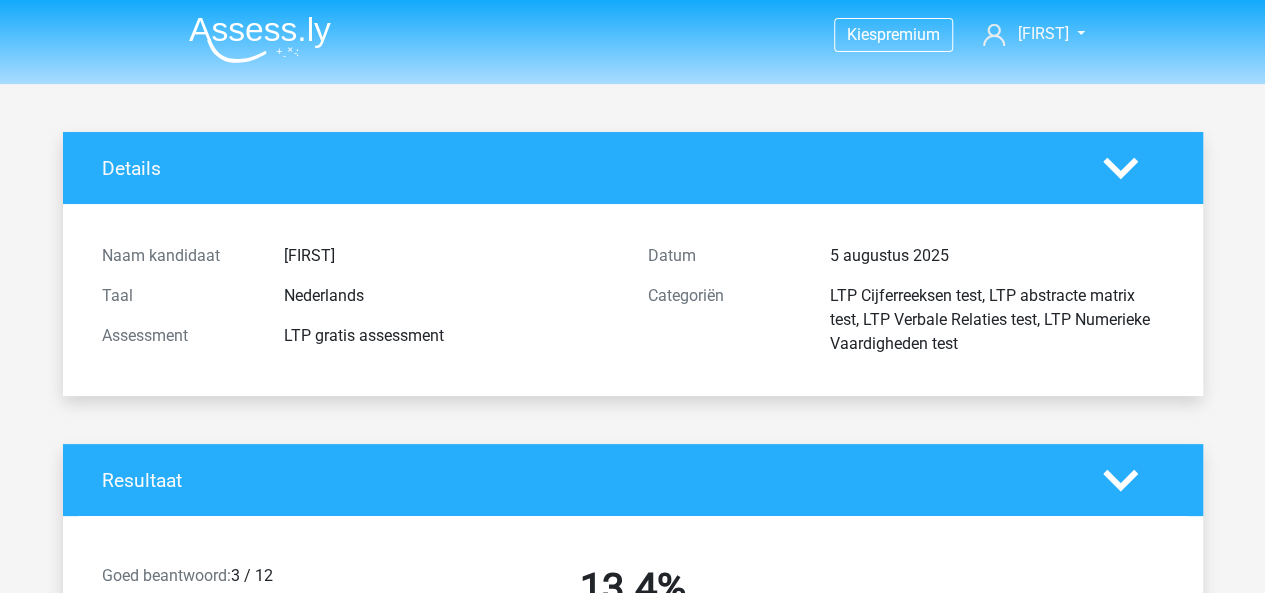 click on "Goed beantwoord:
3 / 12
Tijd:
6:20
13.4%" at bounding box center (633, 592) 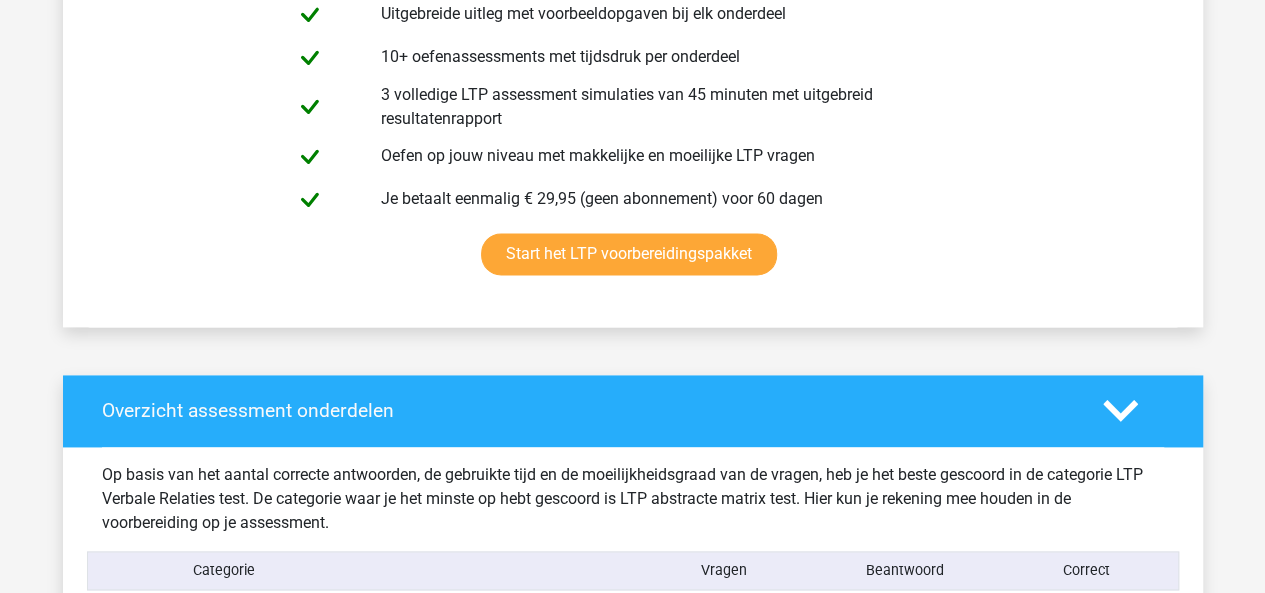 scroll, scrollTop: 1174, scrollLeft: 0, axis: vertical 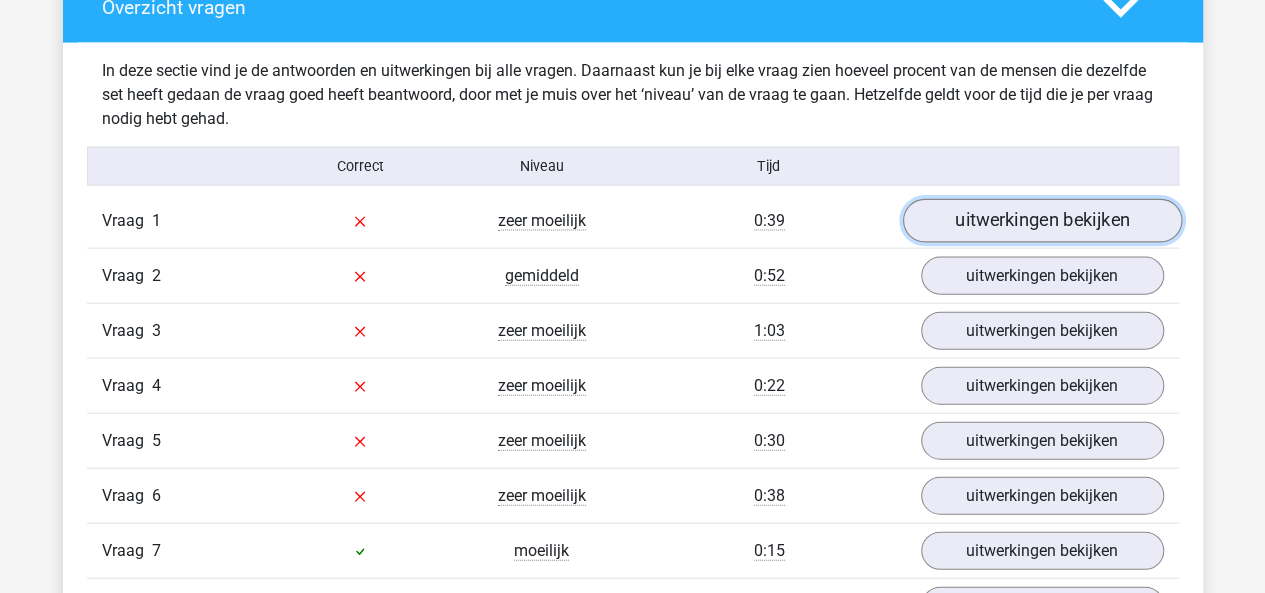 click on "uitwerkingen bekijken" at bounding box center (1041, 222) 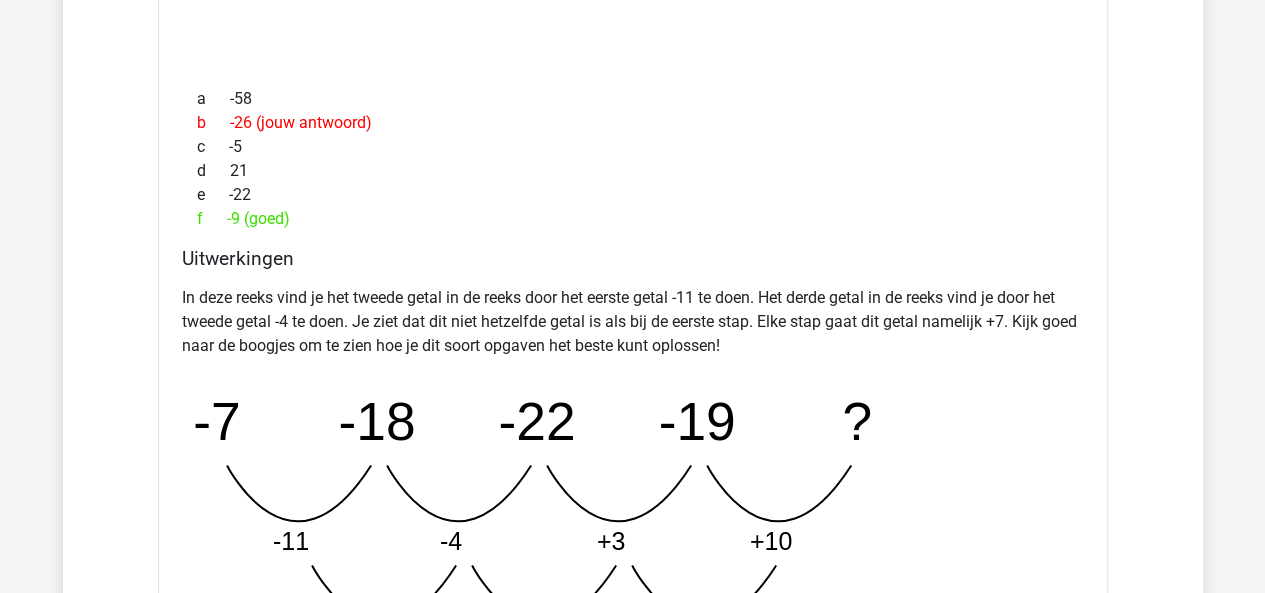 scroll, scrollTop: 2637, scrollLeft: 0, axis: vertical 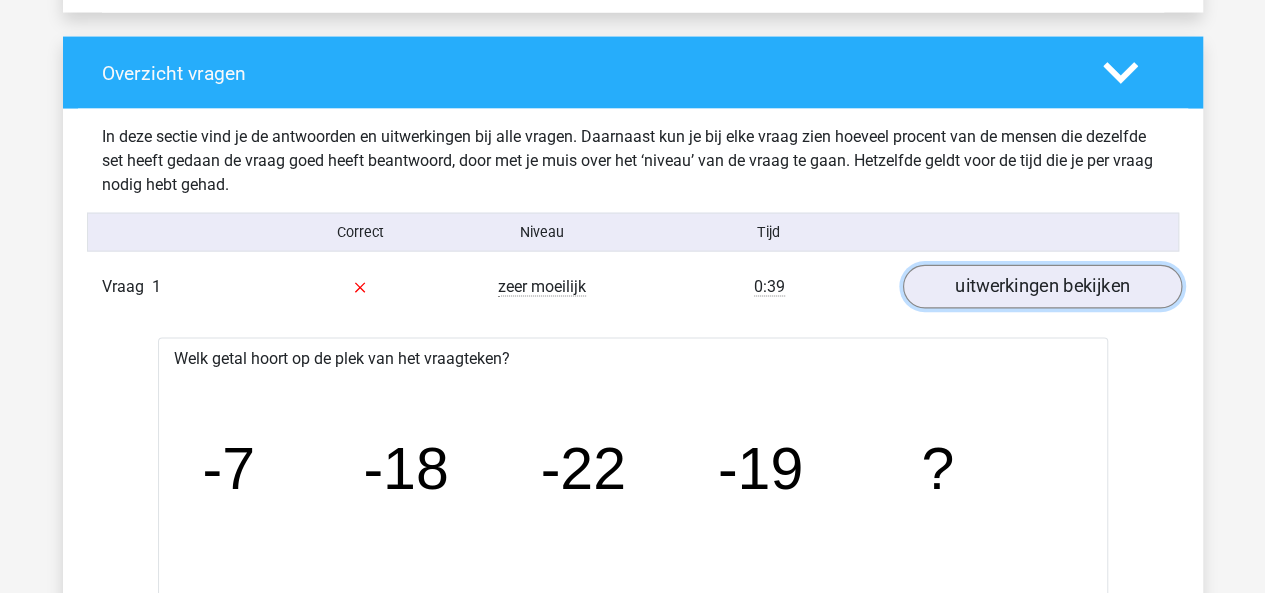 click on "uitwerkingen bekijken" at bounding box center [1041, 288] 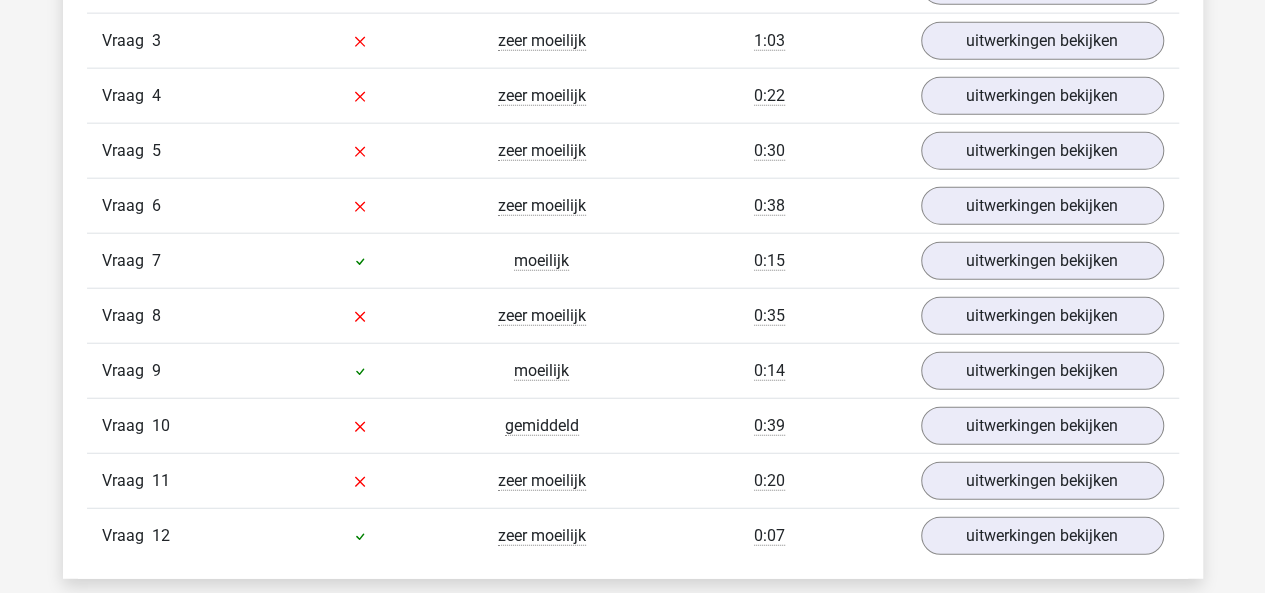 scroll, scrollTop: 2419, scrollLeft: 0, axis: vertical 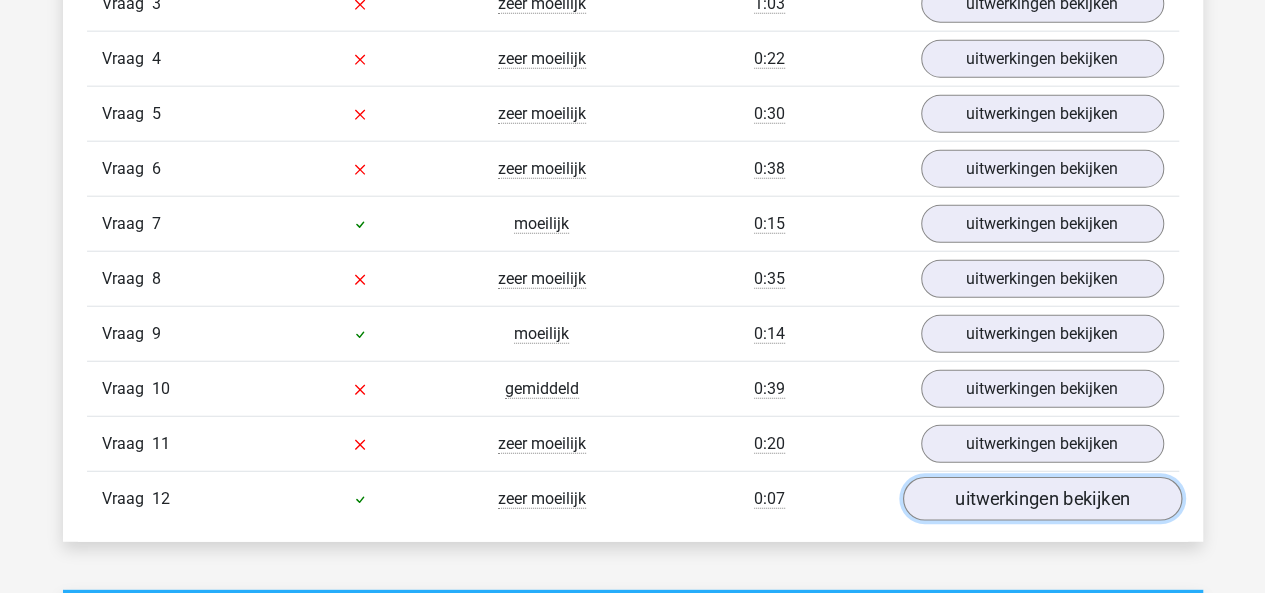 click on "uitwerkingen bekijken" at bounding box center [1041, 500] 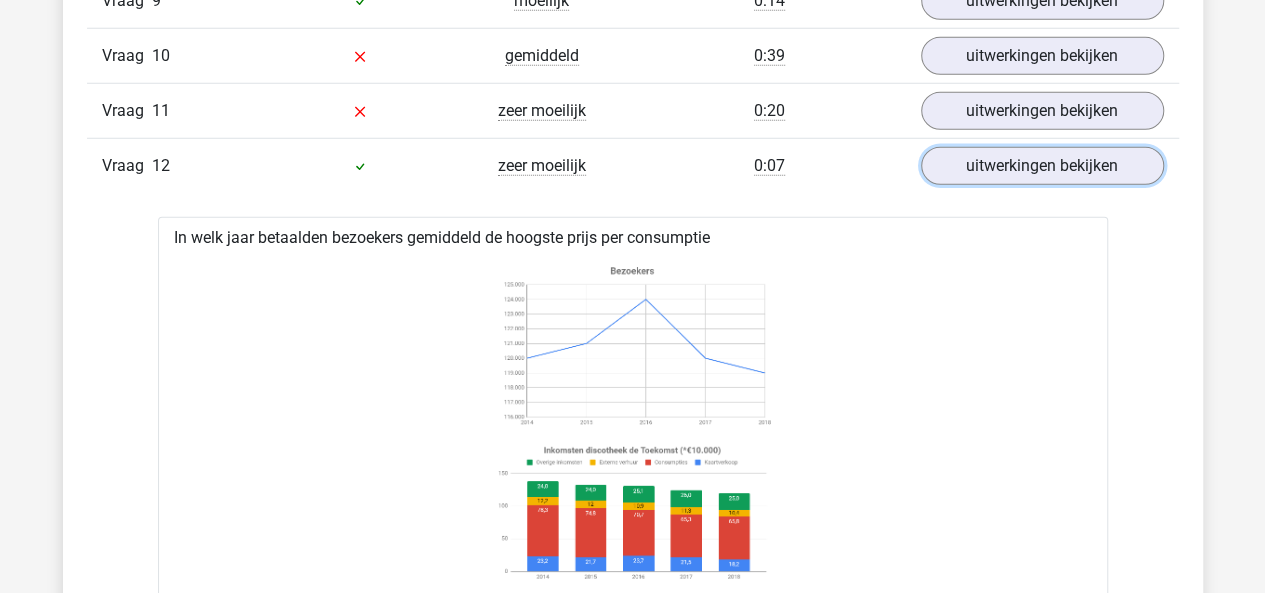 scroll, scrollTop: 2710, scrollLeft: 0, axis: vertical 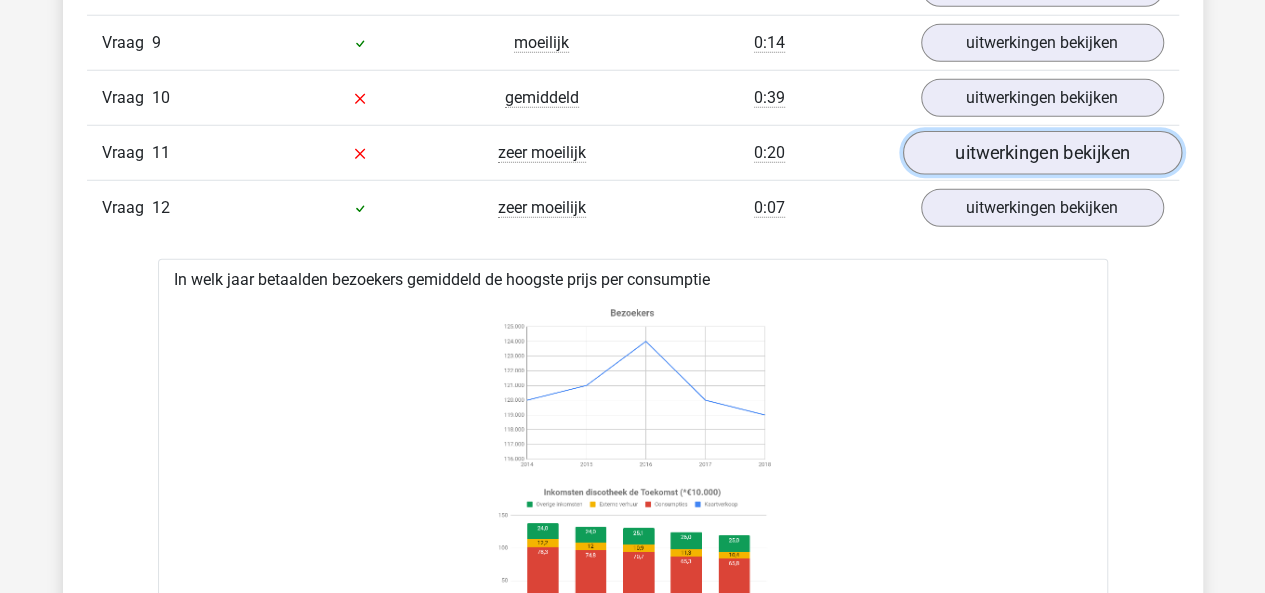 click on "uitwerkingen bekijken" at bounding box center [1041, 154] 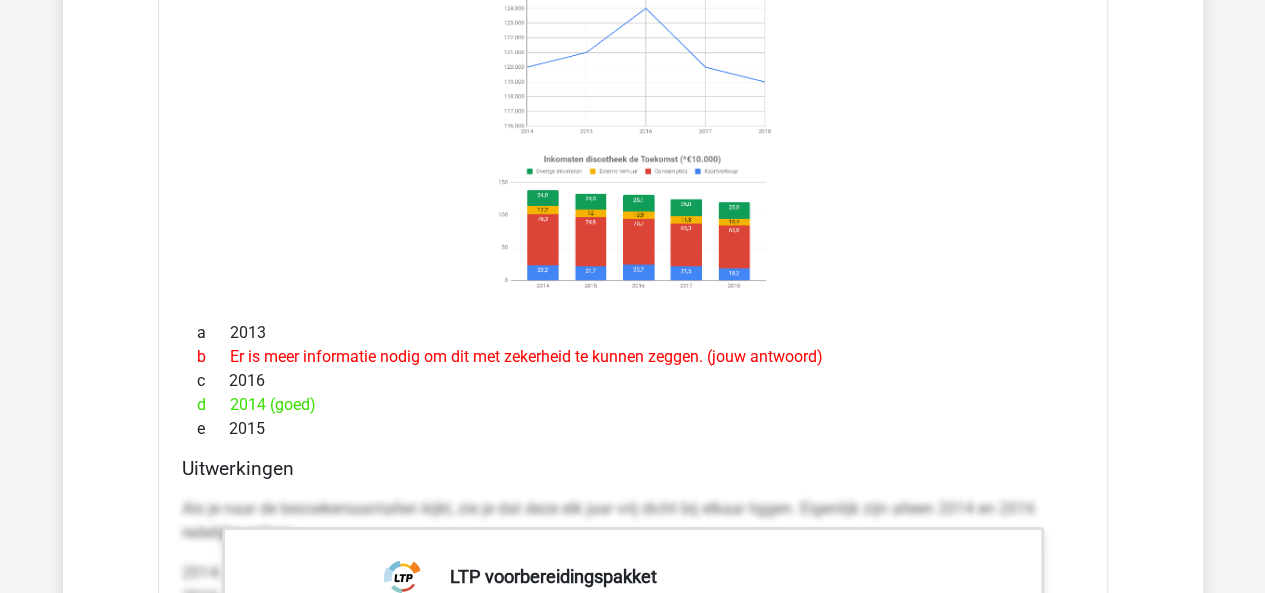 scroll, scrollTop: 2885, scrollLeft: 0, axis: vertical 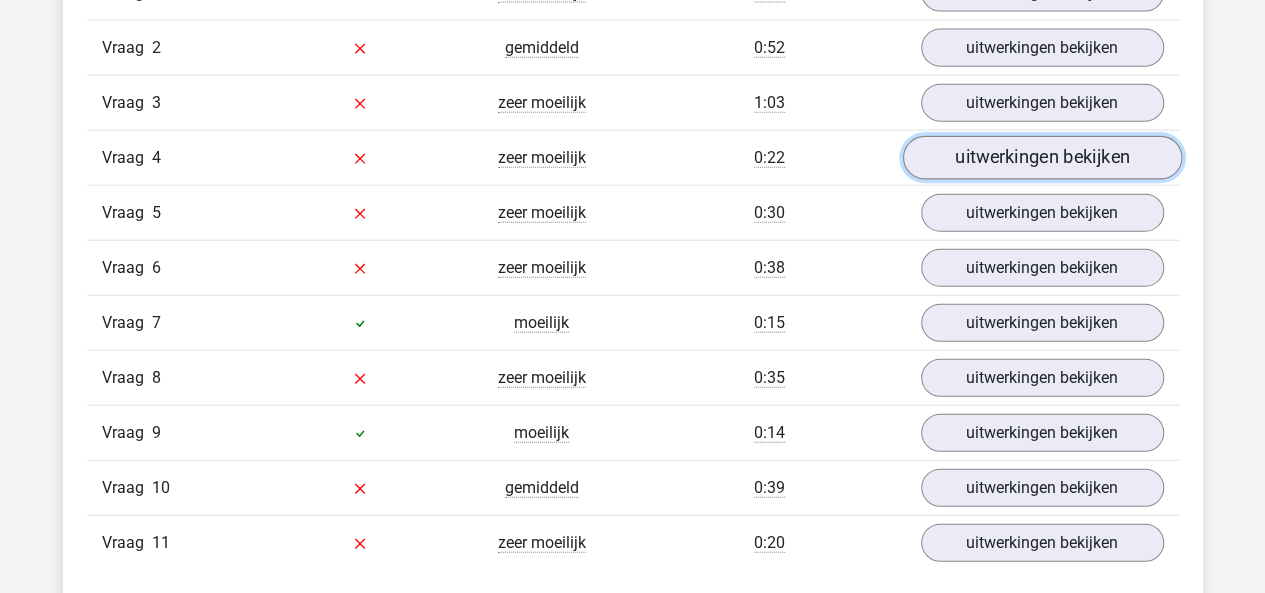 click on "uitwerkingen bekijken" at bounding box center [1041, 159] 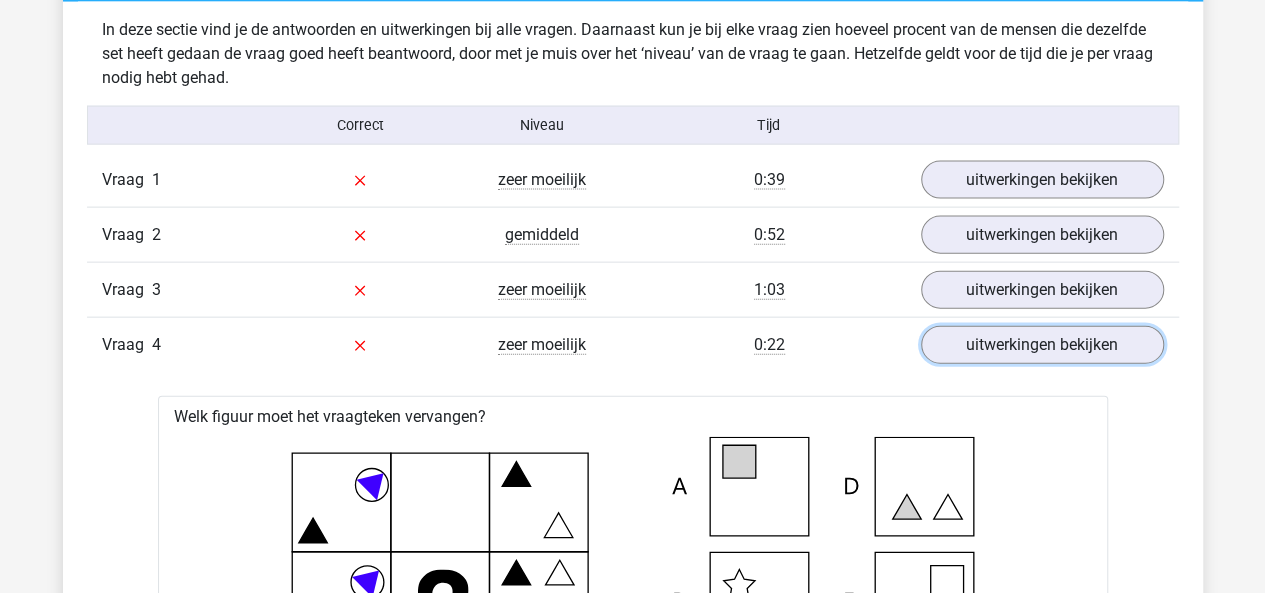 scroll, scrollTop: 2200, scrollLeft: 0, axis: vertical 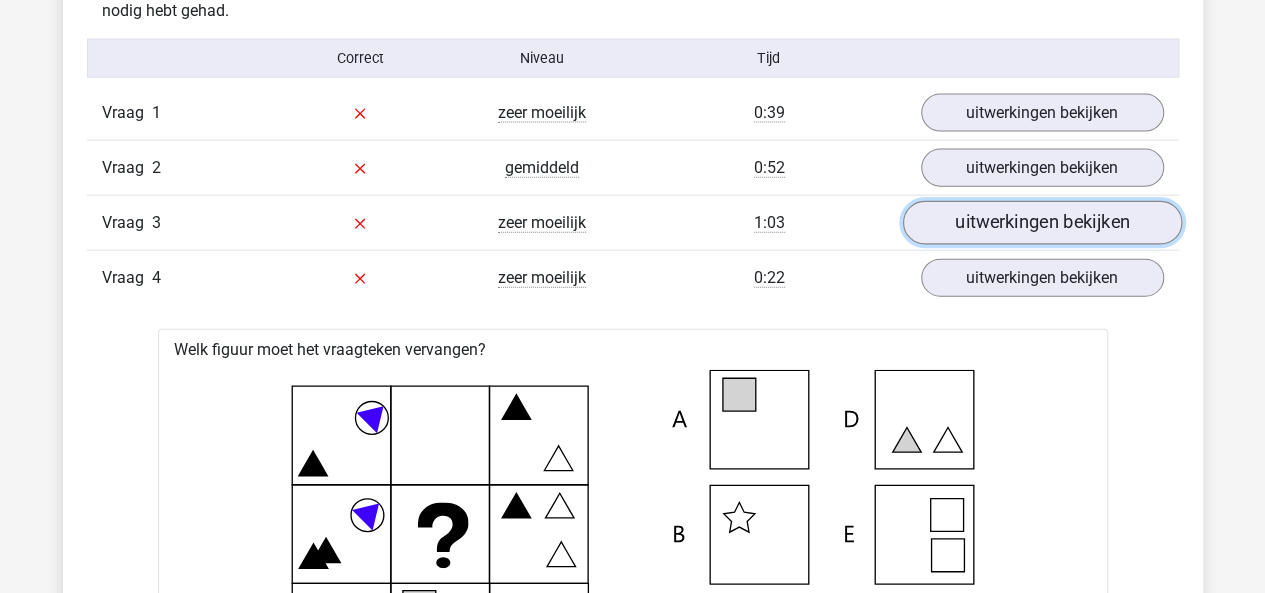 click on "uitwerkingen bekijken" at bounding box center [1041, 224] 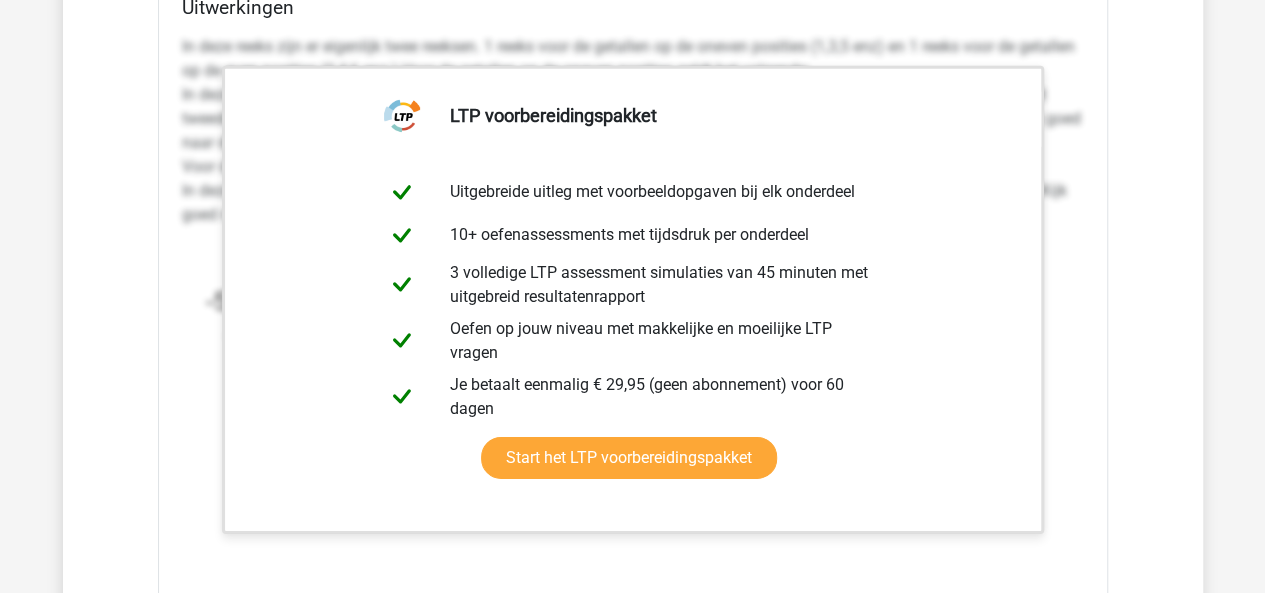 scroll, scrollTop: 2947, scrollLeft: 0, axis: vertical 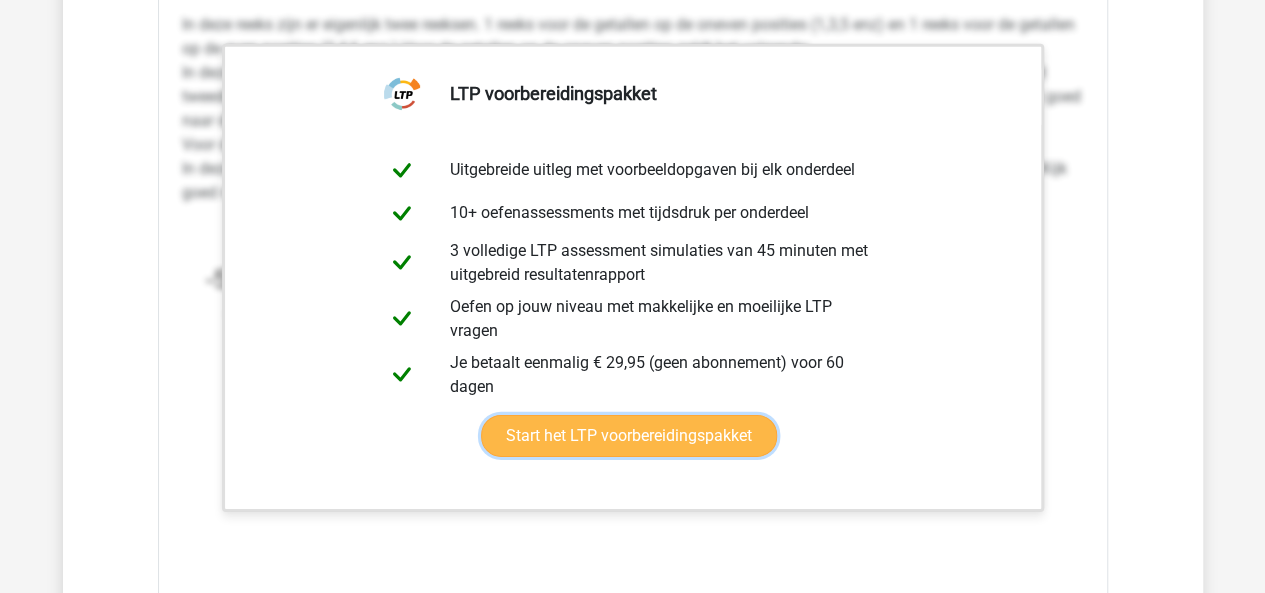 click on "Start het LTP voorbereidingspakket" at bounding box center [629, 436] 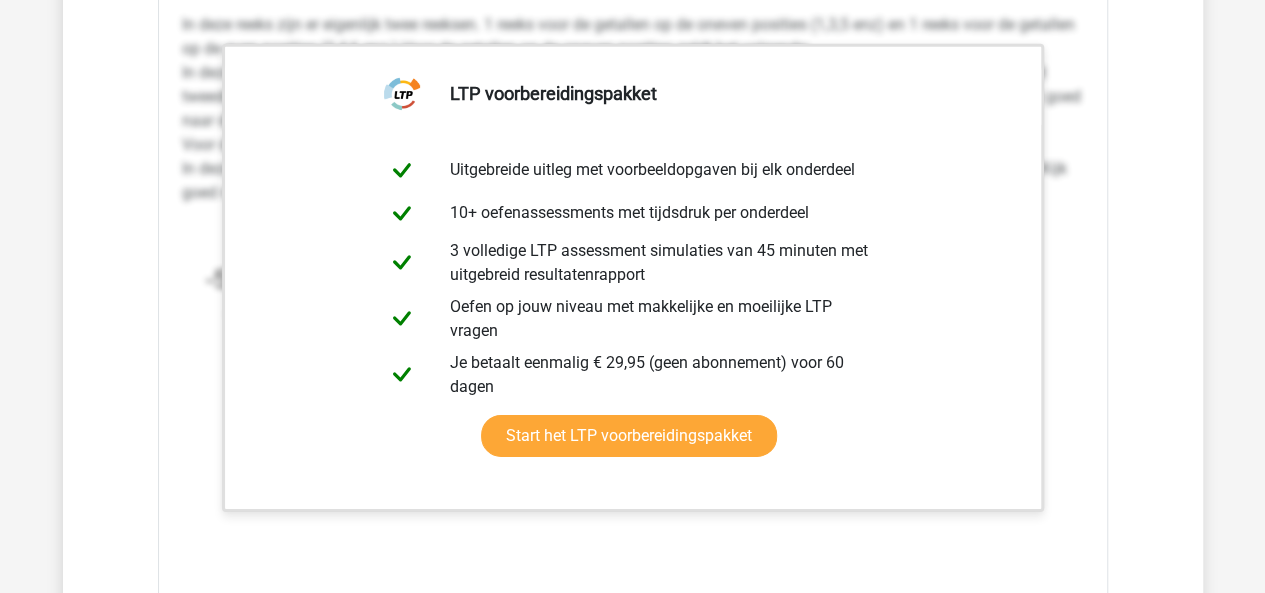 click on "In deze reeks zijn er eigenlijk twee reeksen. 1 reeks voor de getallen op de oneven posities (1,3,5 enz) en 1 reeks voor de getallen op de even posities (2,4,6 enz.) Voor de getallen op de oneven posities geldt het volgende:   In deze reeks vind je het tweede getal in de reeks door het eerste getal -6 te doen. Het derde getal in de reeks vind je door het tweede getal -11 te doen. Je ziet dat dit niet hetzelfde getal is als bij de eerste stap. Elke stap gaat dit getal namelijk -5. Kijk goed naar de boogjes om te zien hoe je dit soort opgaven het beste kunt oplossen!   Voor de getallen op de even posities geldt het volgende: In deze reeks vind je steeds het volgende getal door de volgende tranformatie toe te passen op het voorgaande getal: *9 -1 Kijk goed naar de boogjes om te zien hoe je het volgende getal vindt!
image/svg+xml
-5
4 -11 35 -22 ?" at bounding box center [633, 267] 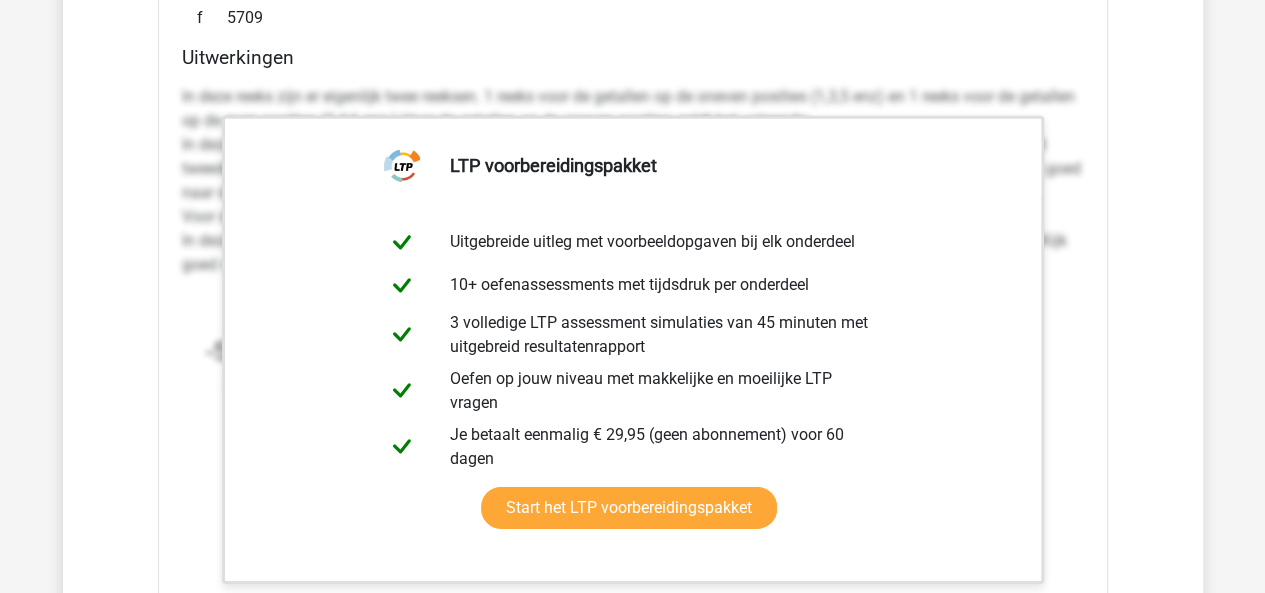 scroll, scrollTop: 2997, scrollLeft: 0, axis: vertical 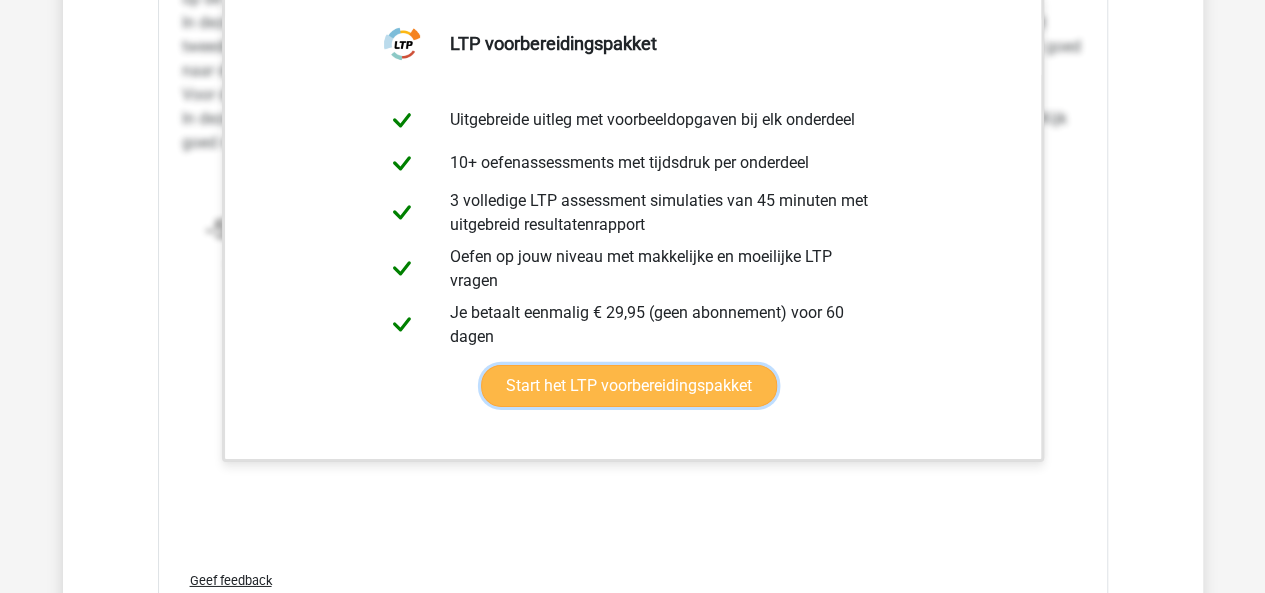click on "Start het LTP voorbereidingspakket" at bounding box center (629, 386) 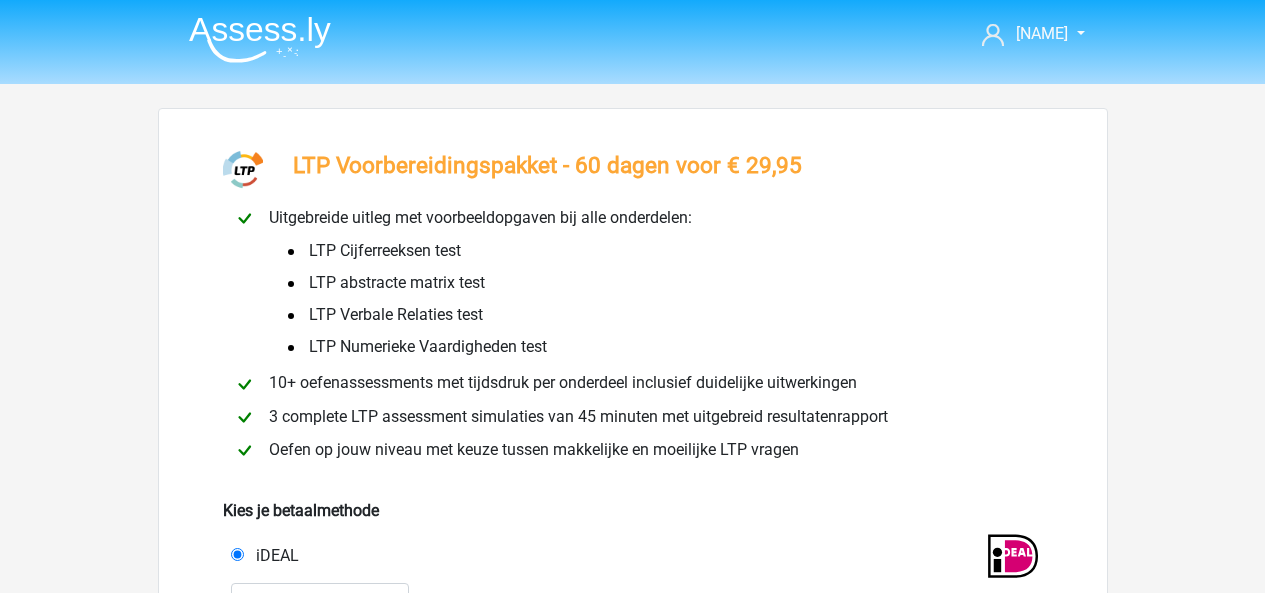 scroll, scrollTop: 0, scrollLeft: 0, axis: both 